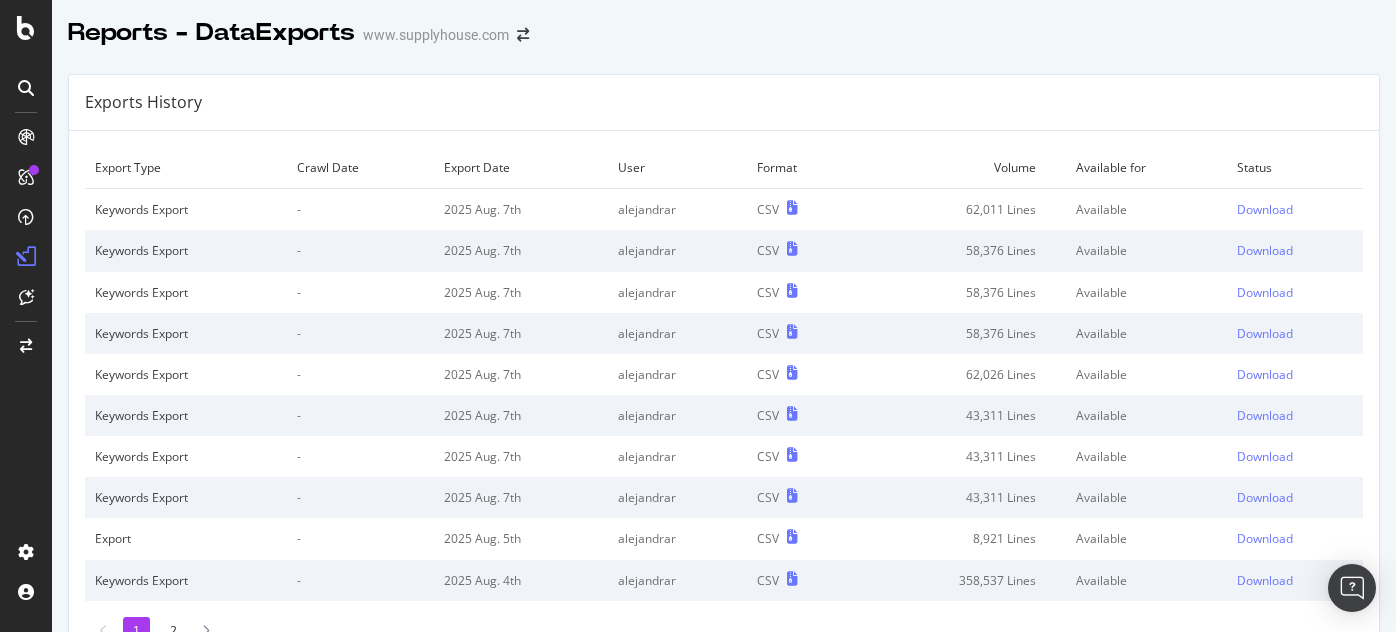 scroll, scrollTop: 0, scrollLeft: 0, axis: both 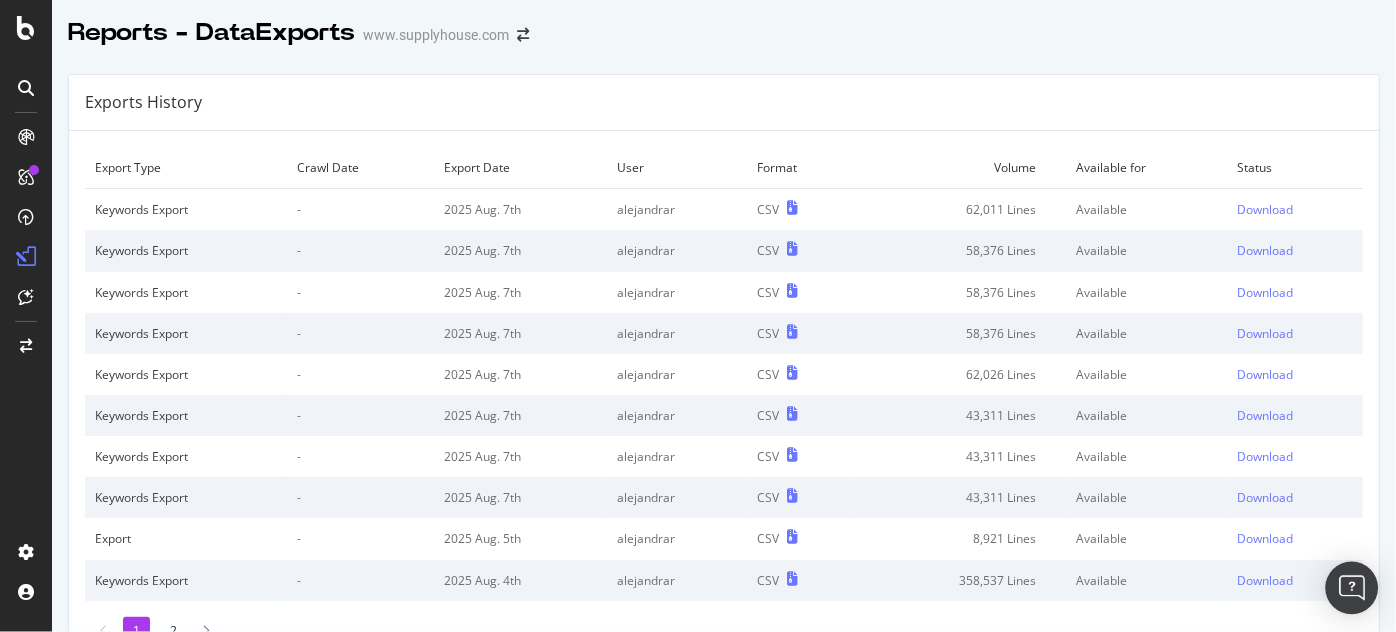 click at bounding box center [1352, 588] 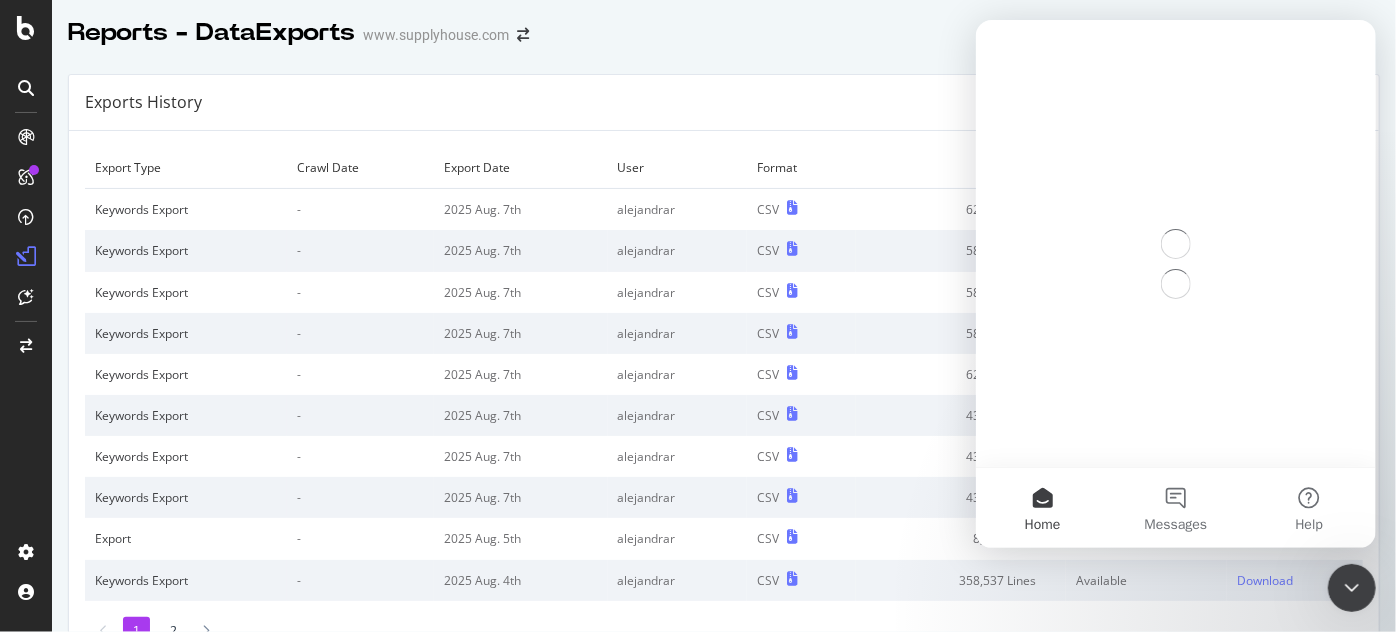 scroll, scrollTop: 0, scrollLeft: 0, axis: both 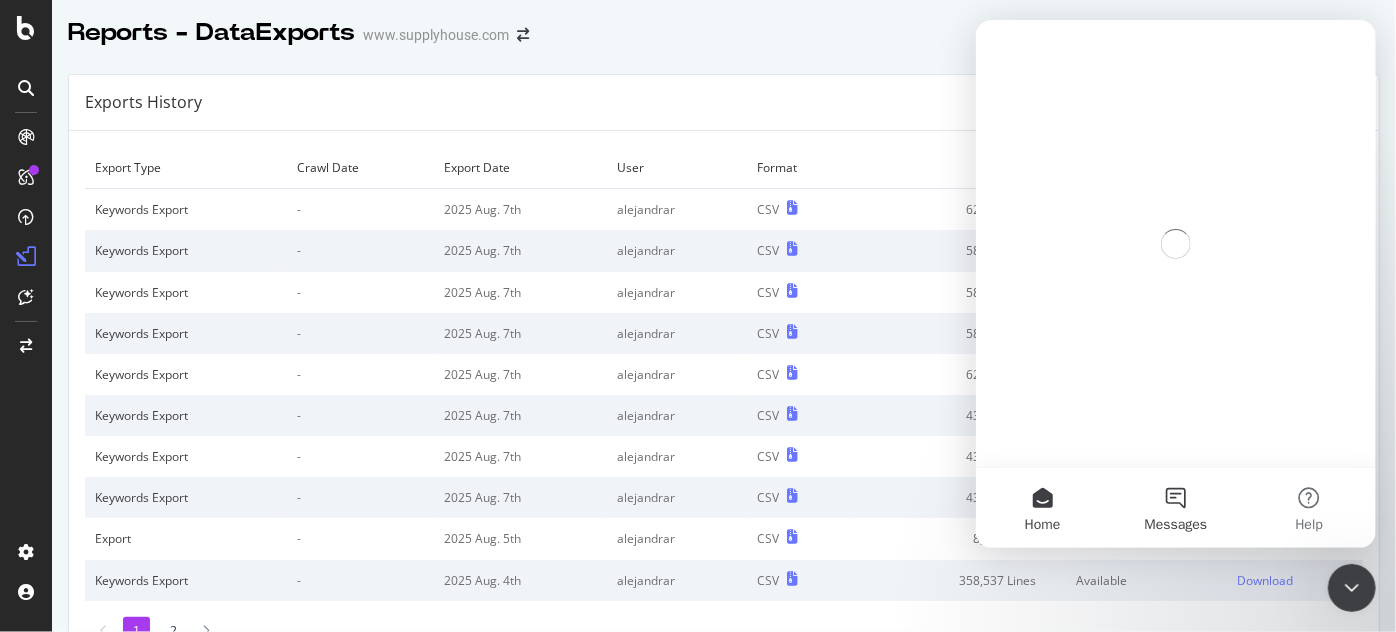 click on "Messages" at bounding box center (1174, 508) 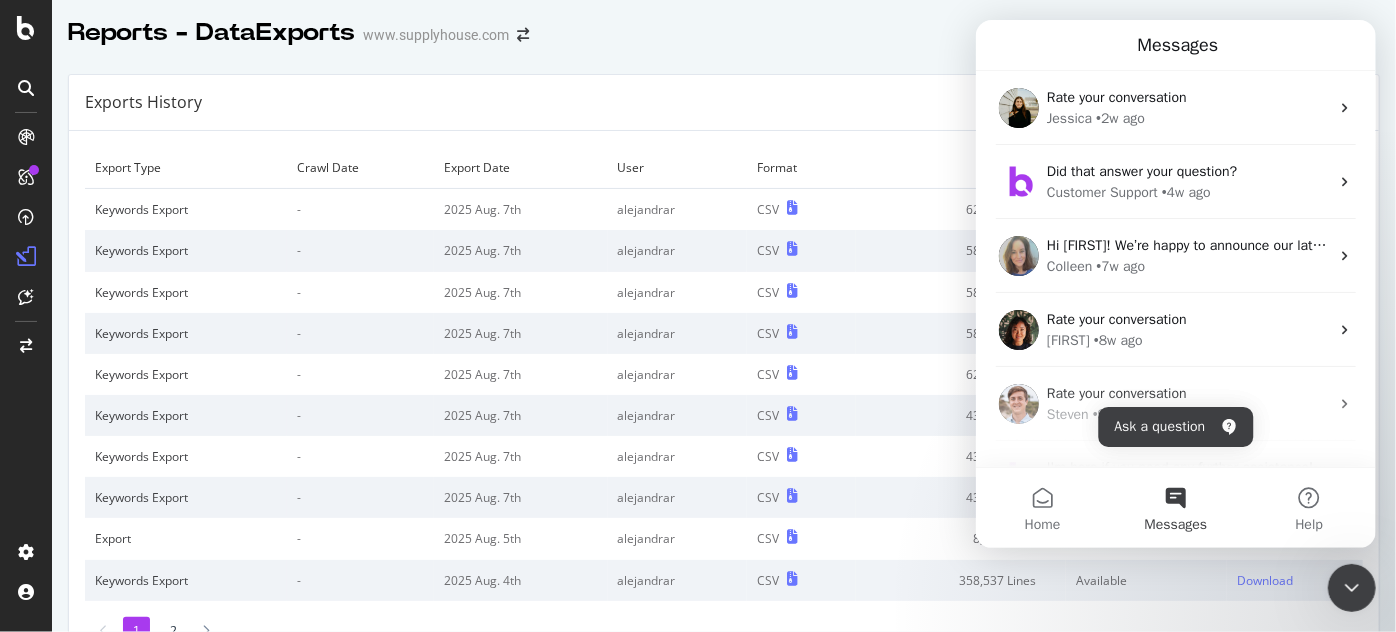 click on "Exports History" at bounding box center [724, 103] 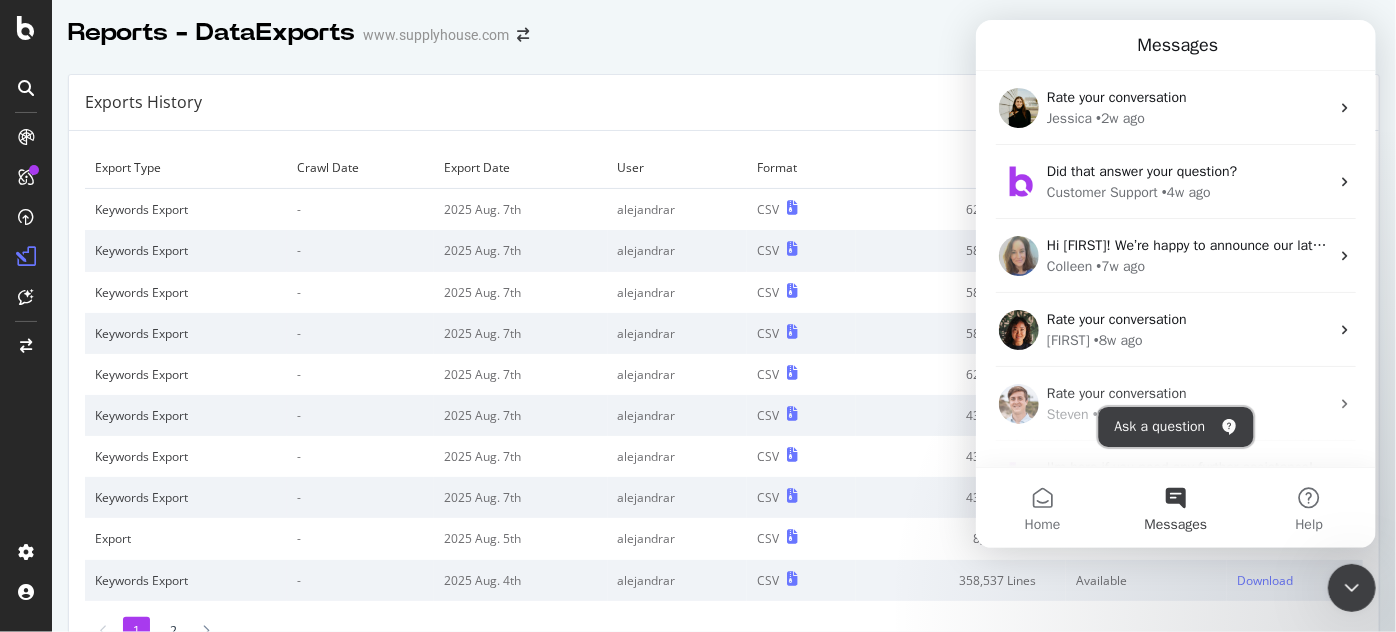 click on "Ask a question" at bounding box center (1175, 427) 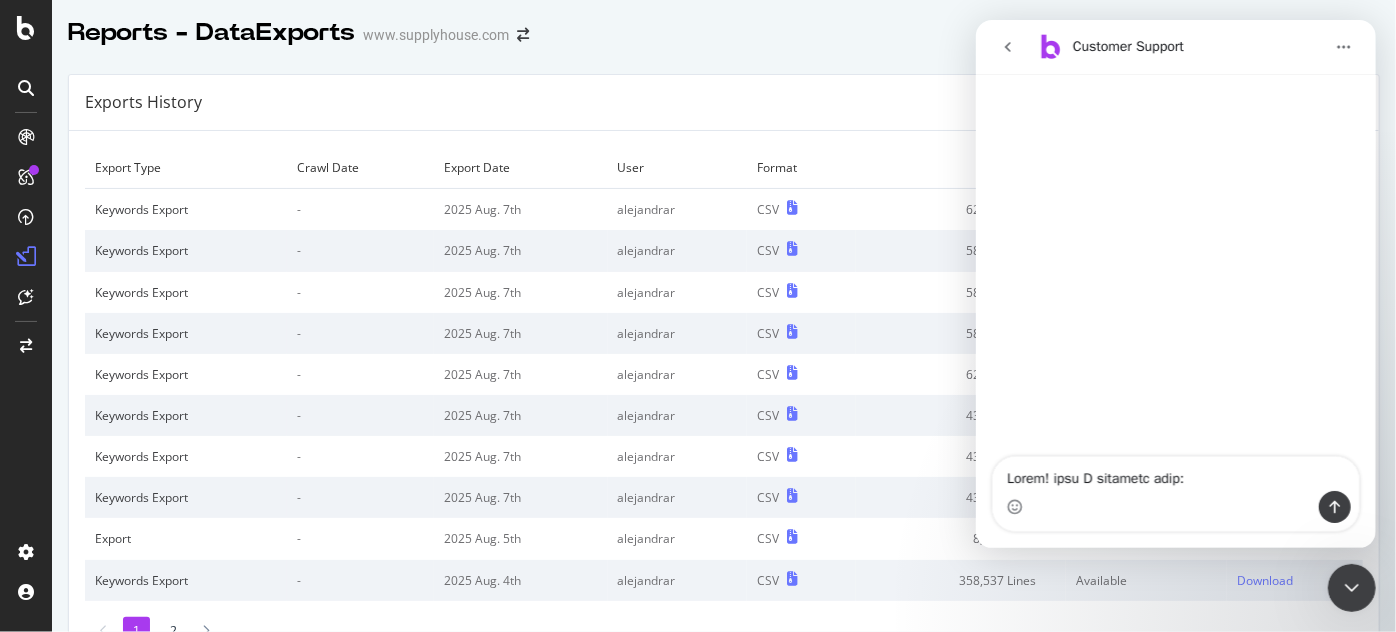 scroll, scrollTop: 473, scrollLeft: 0, axis: vertical 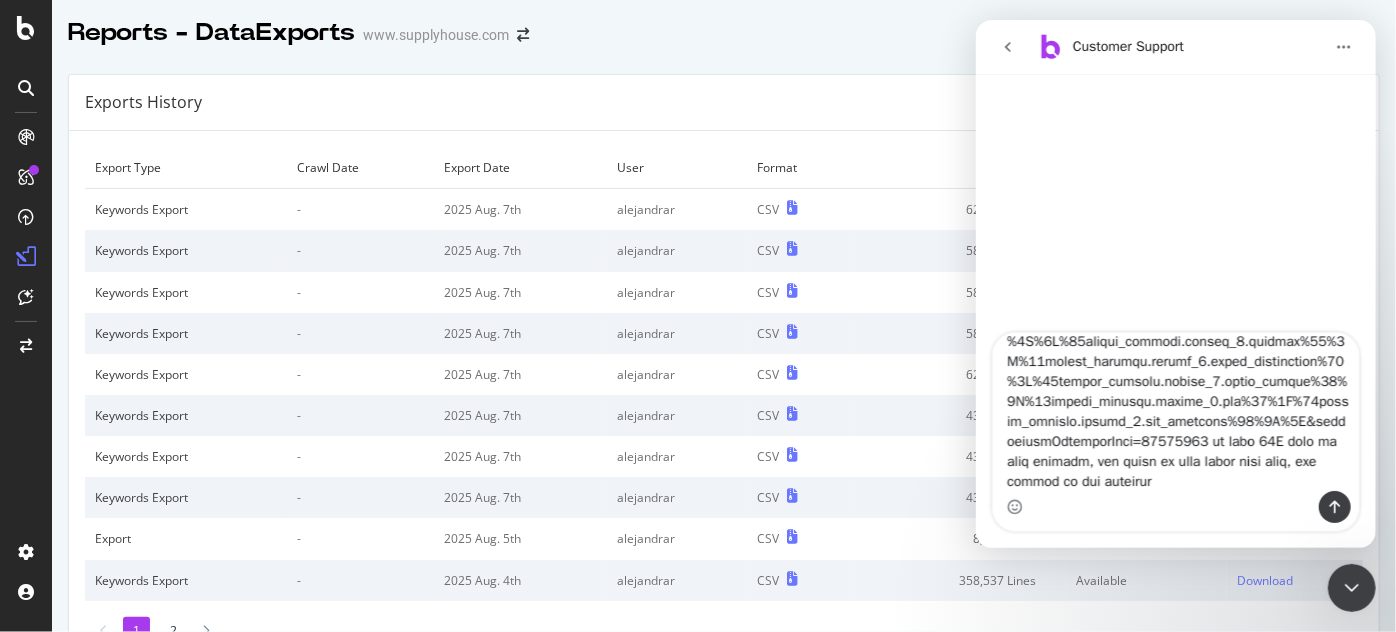 type on "Hello! when I download this: https://app.botify.com/supply-house/www.supplyhouse.com/keywords/explorer?context=%7B%22period%22%3A%7B%22start%22%3A%222024-07-01T00%3A00%3A00.000Z%22%2C%22end%22%3A%222024-07-31T00%3A00%3A00.000Z%22%2C%22rangeType%22%3A%22custom%22%7D%2C%22comparisonPeriod%22%3A%7B%22start%22%3A%222023-06-01T00%3A00%3A00.000Z%22%2C%22end%22%3A%222023-06-30T00%3A00%3A00.000Z%22%2C%22rangeType%22%3A%22custom%22%7D%2C%22deviceFilter%22%3A%22all%22%2C%22countryFilter%22%3A%22all%22%2C%22dataSamplingAccount%22%3A%22all%22%2C%22brandedKeywordsInclusion%22%3A%22all%22%2C%22filter%22%3A%7B%22predicate%22%3A%22between%22%2C%22value%22%3A%5B4%2C10%5D%2C%22field%22%3A%22search_console.period_0.avg_position%22%7D%7D&analysisSlug=20240727&explorerFilter=%7B%22view%22%3A%22tableView%22%2C%22filters%22%3Anull%2C%22sort%22%3A%5B%7B%22search_console.period_0.count_clicks%22%3A%7B%22order%22%3A%22desc%22%7D%7D%5D%2C%22columns%22%3A%5B%22search_console.period_0.keyword%22%2C%22search_console.period_0.count_impr..." 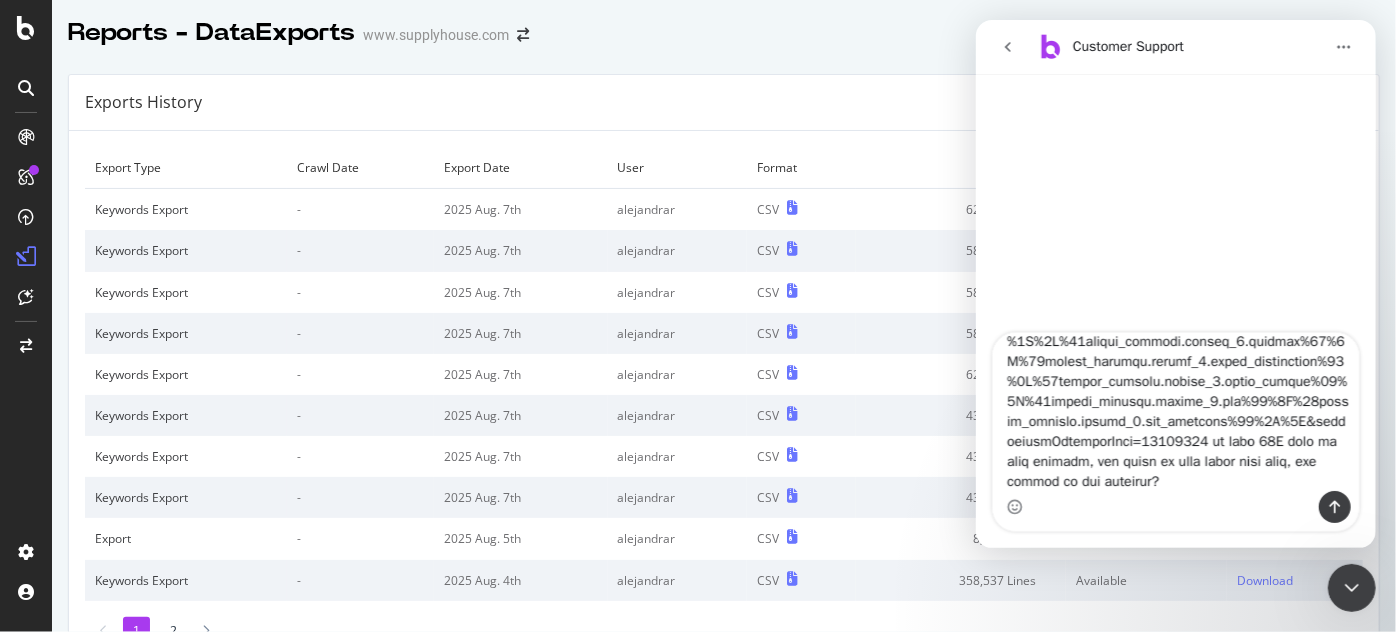 type 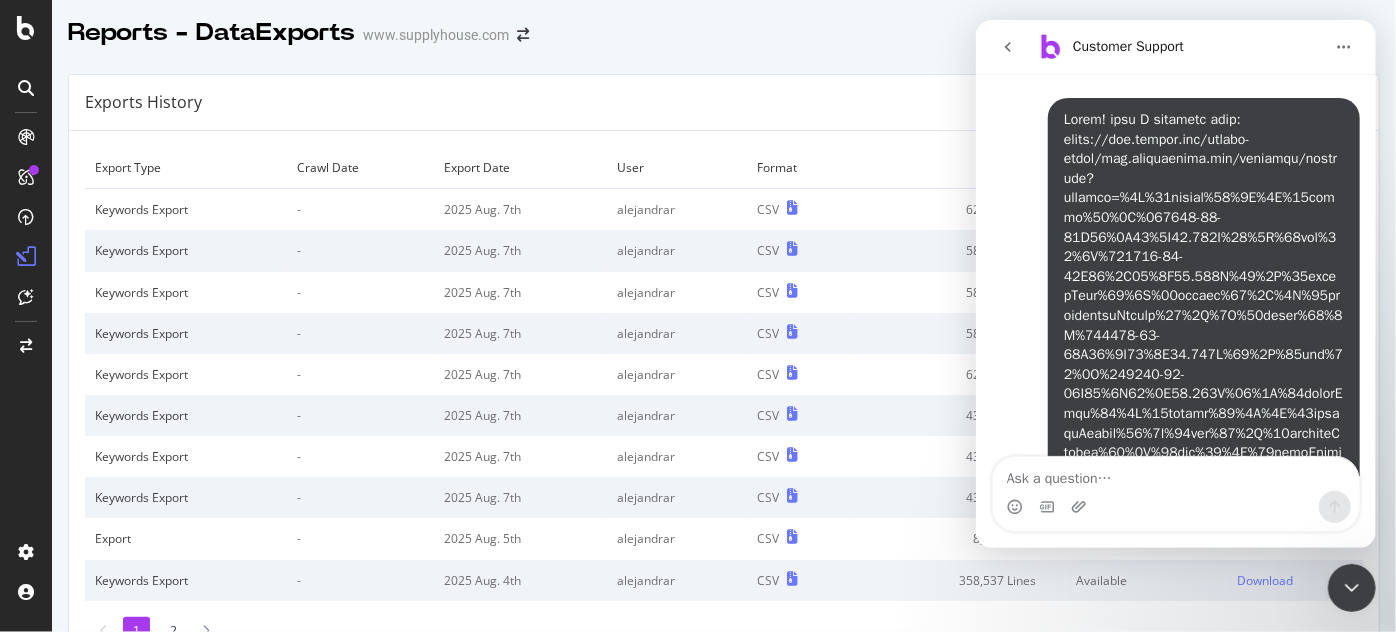 scroll, scrollTop: 0, scrollLeft: 0, axis: both 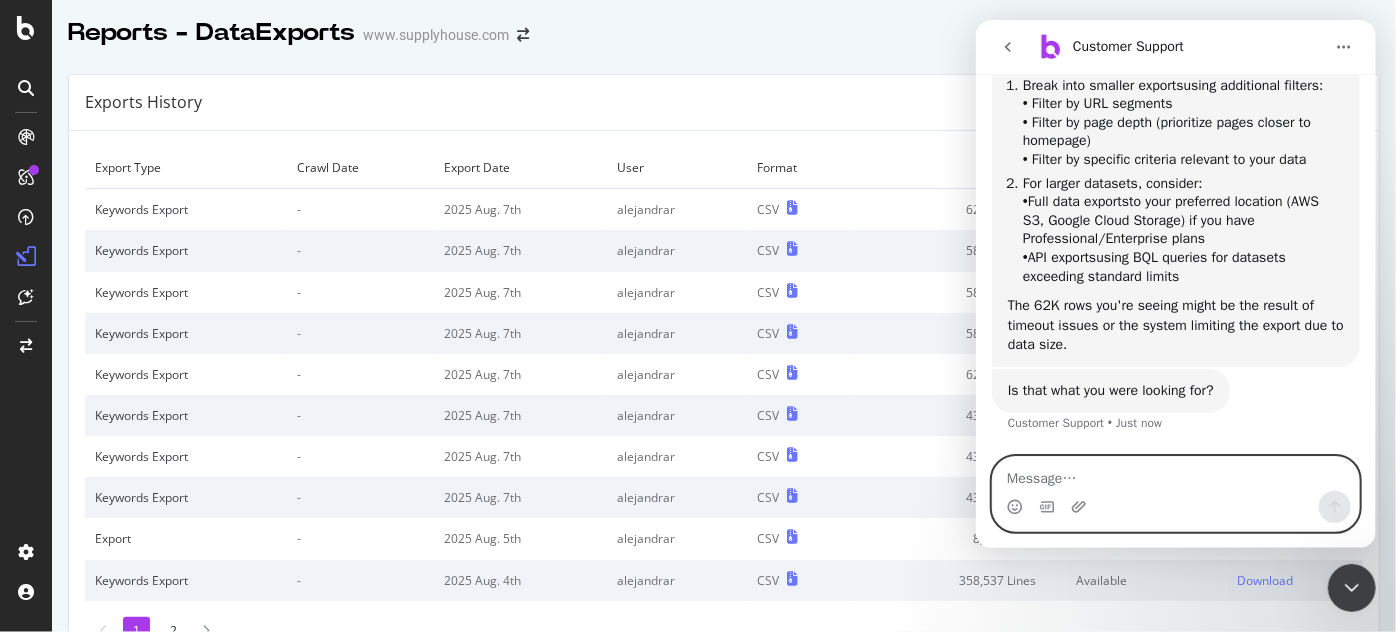 click at bounding box center [1175, 474] 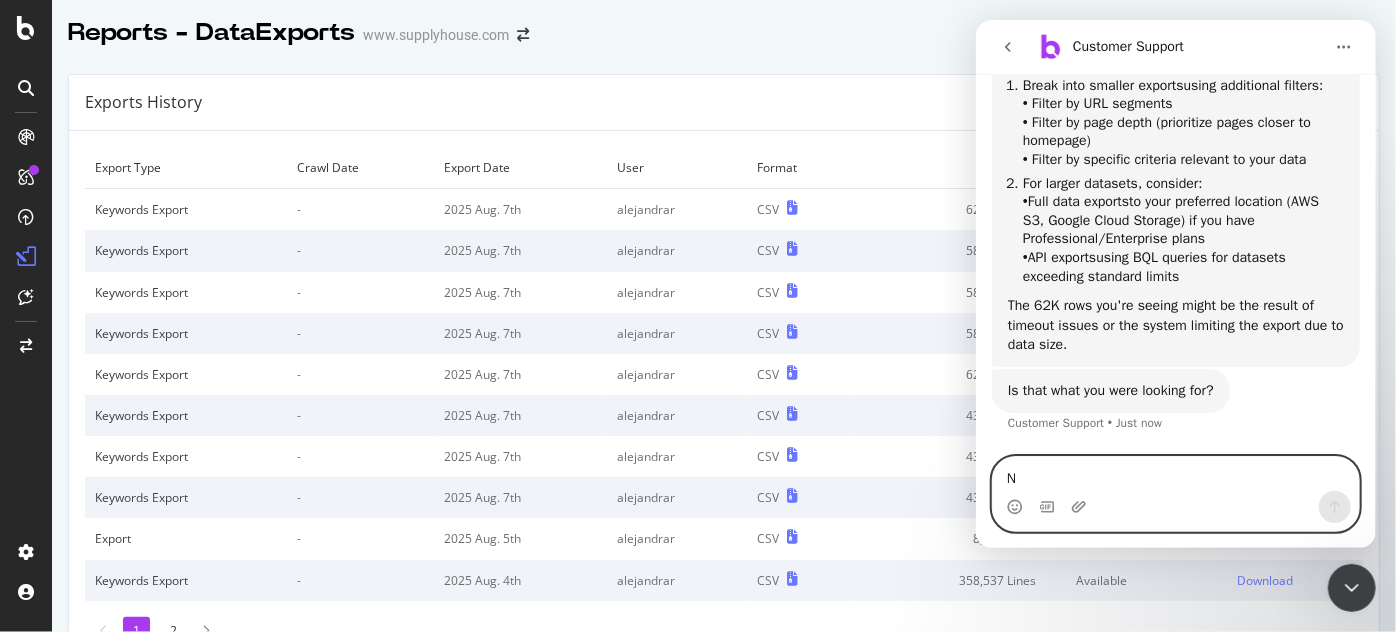 type on "No" 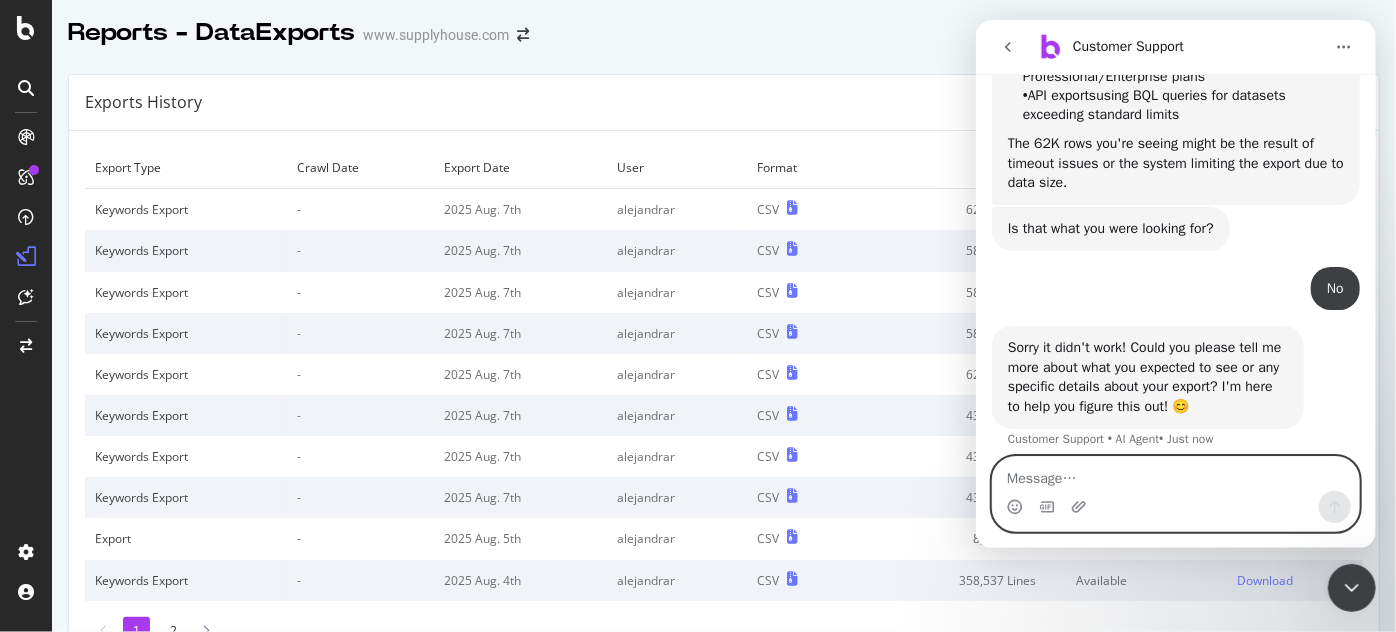scroll, scrollTop: 1589, scrollLeft: 0, axis: vertical 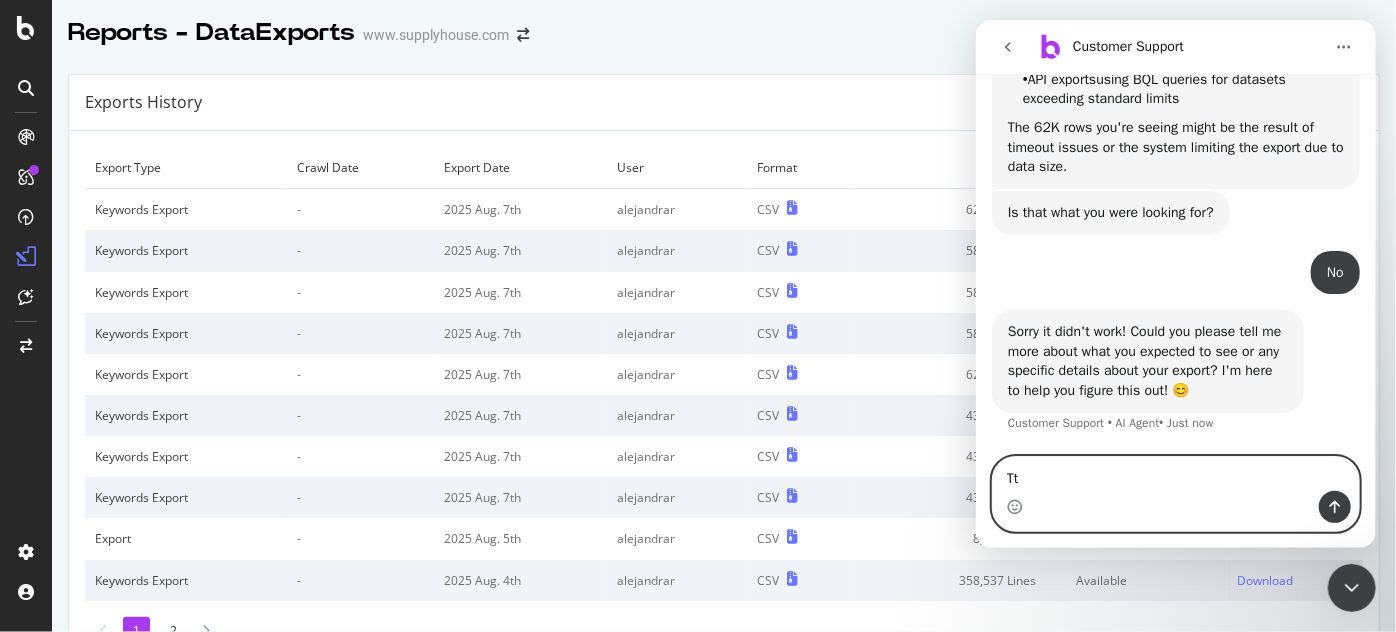 type on "T" 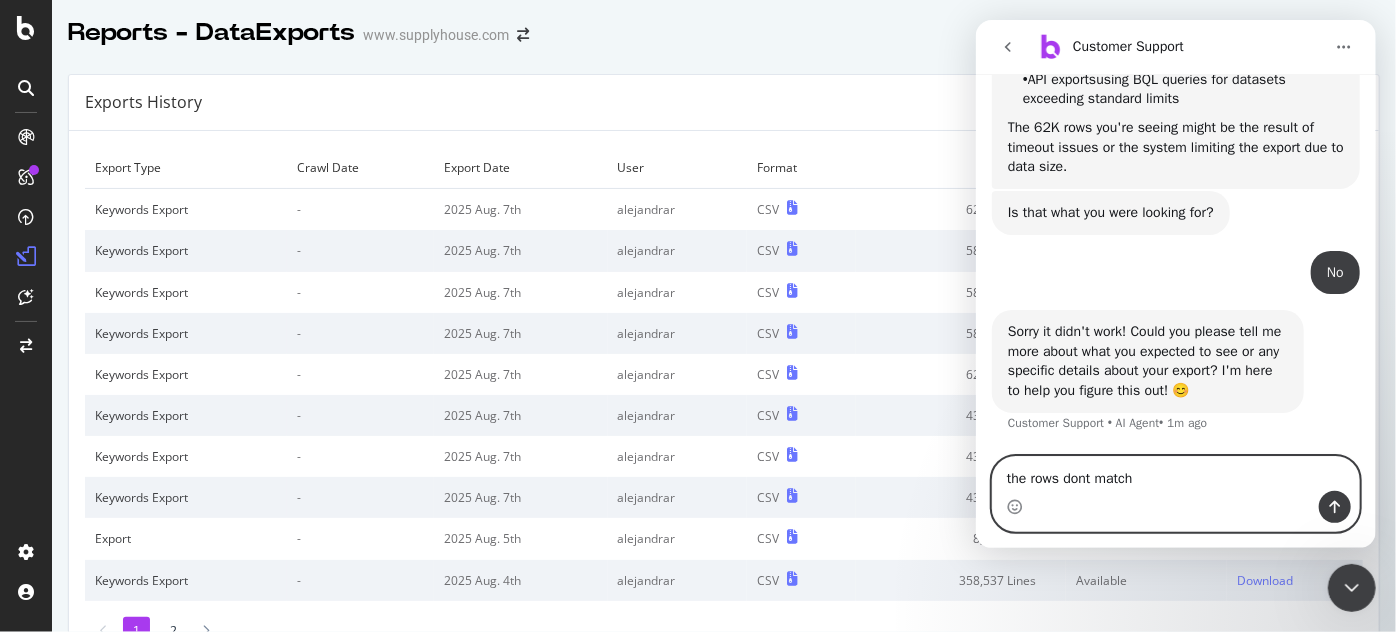 type on "the rows dont match" 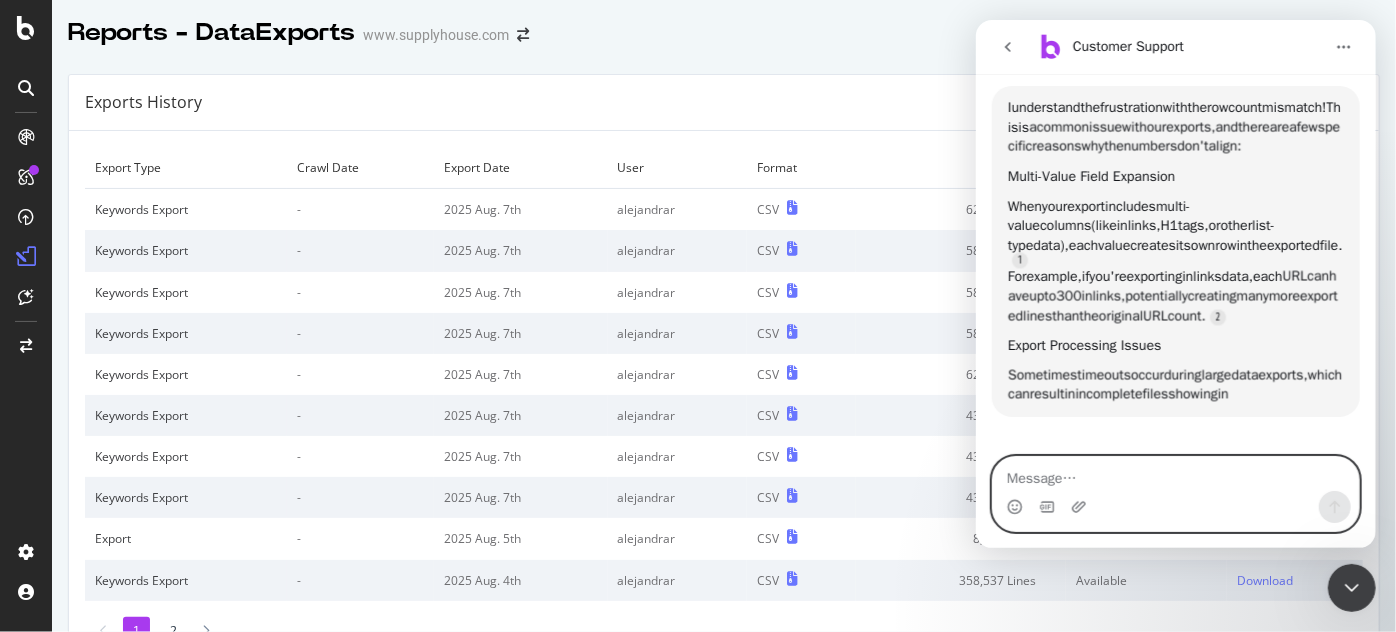 scroll, scrollTop: 1982, scrollLeft: 0, axis: vertical 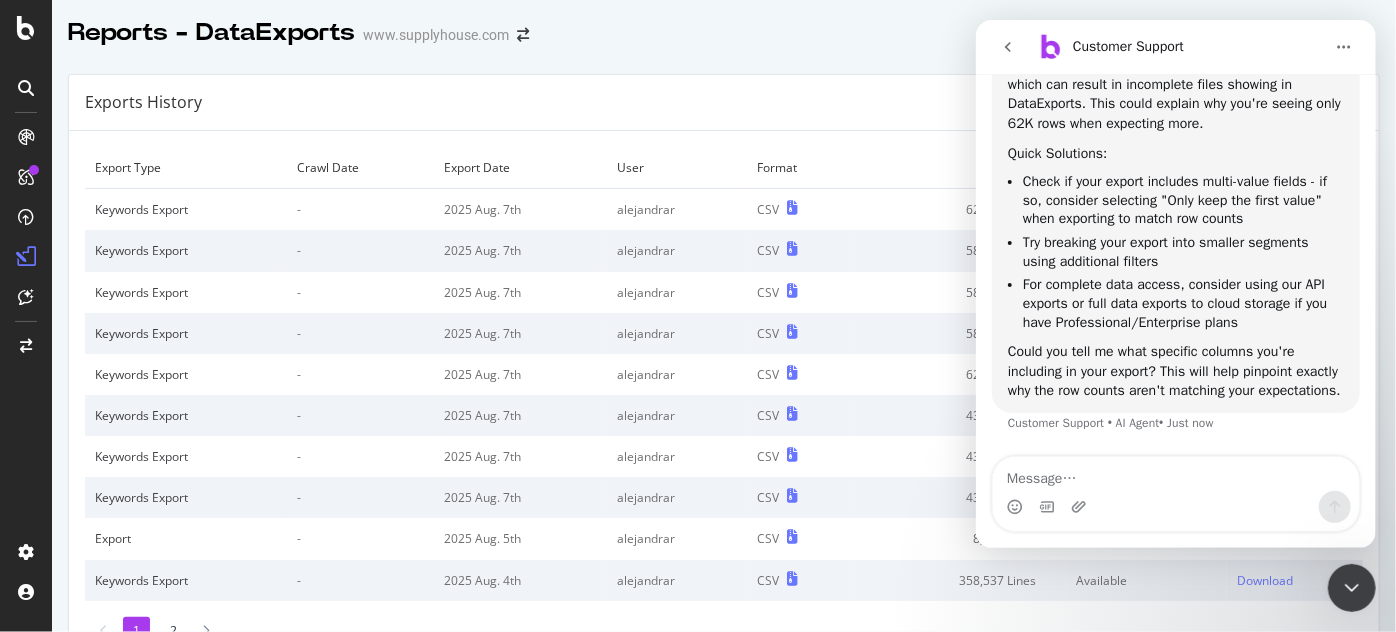 click at bounding box center [1175, 507] 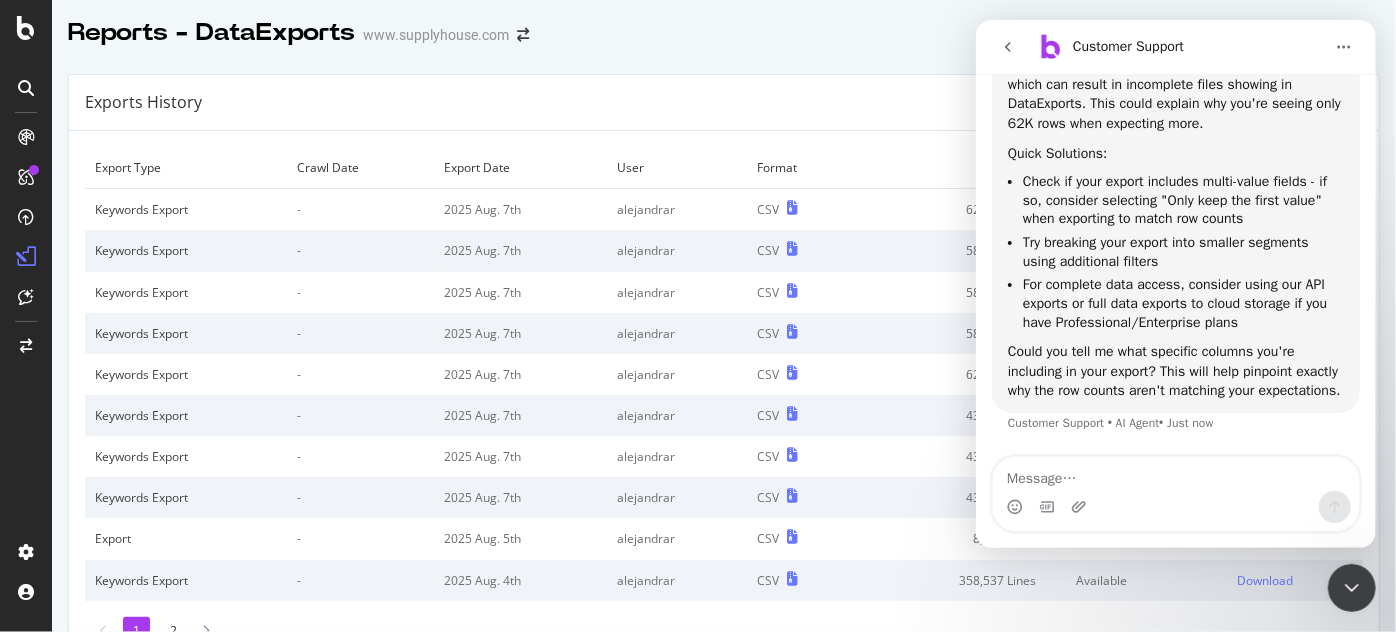 click at bounding box center [1175, 507] 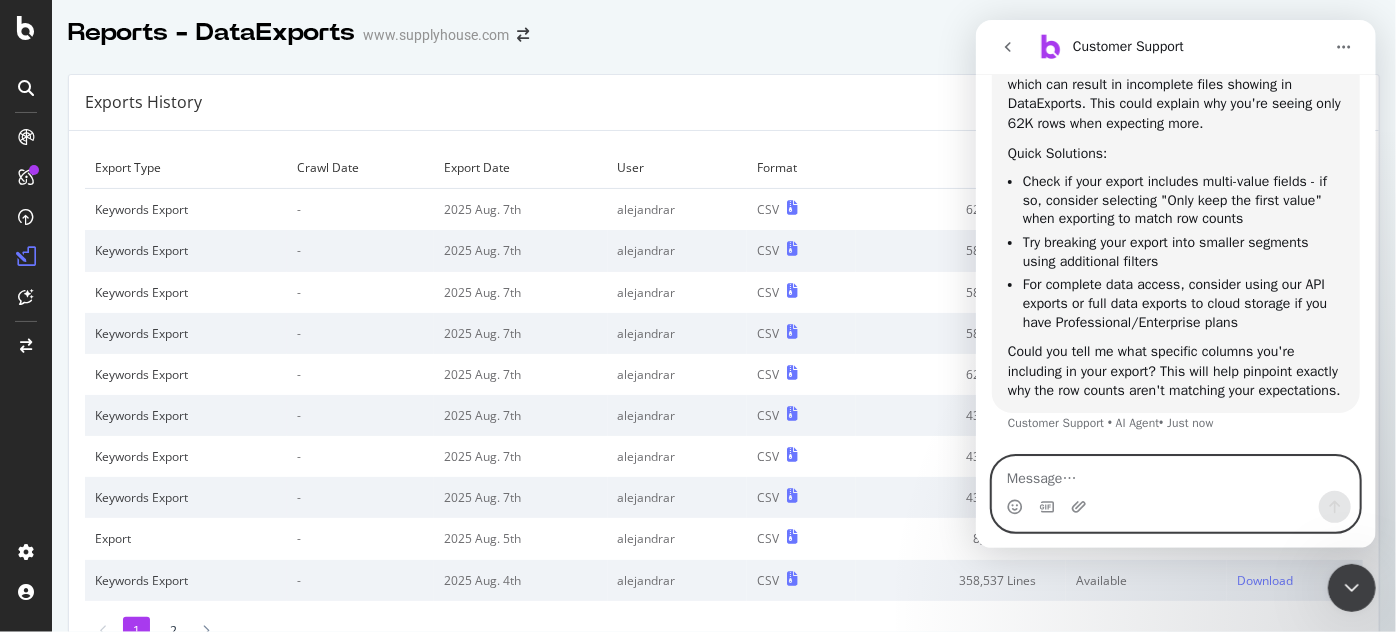 click at bounding box center (1175, 474) 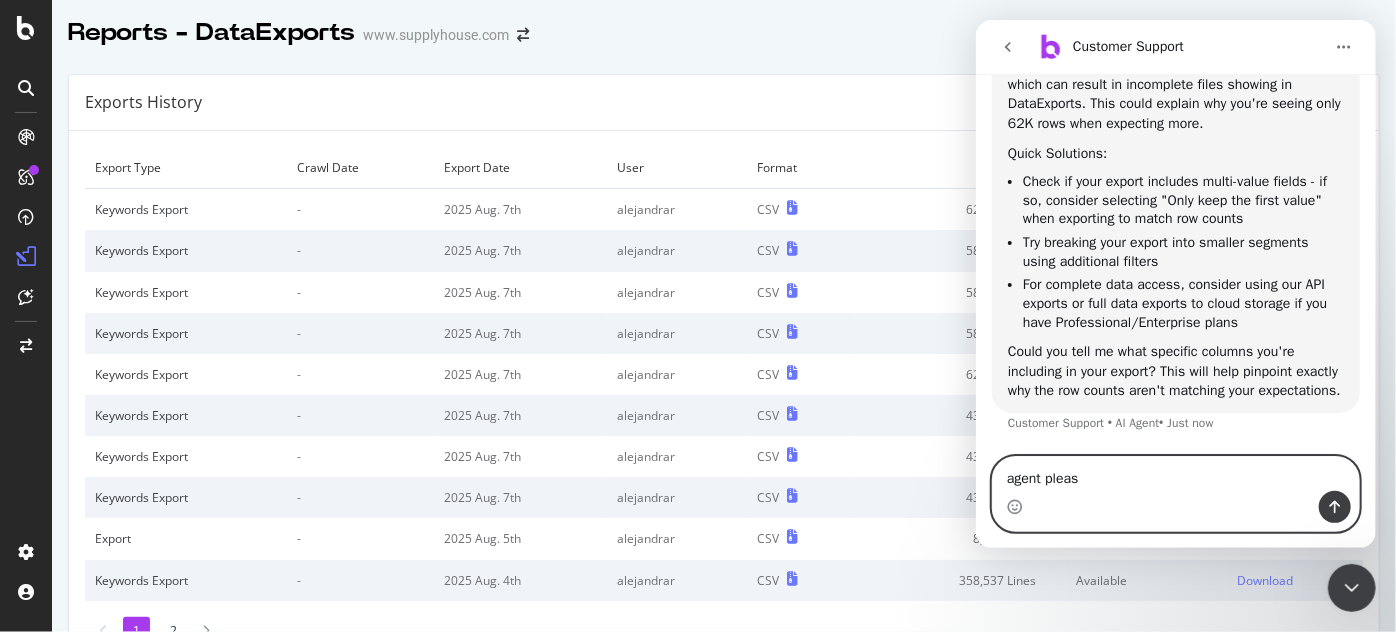 type on "agent please" 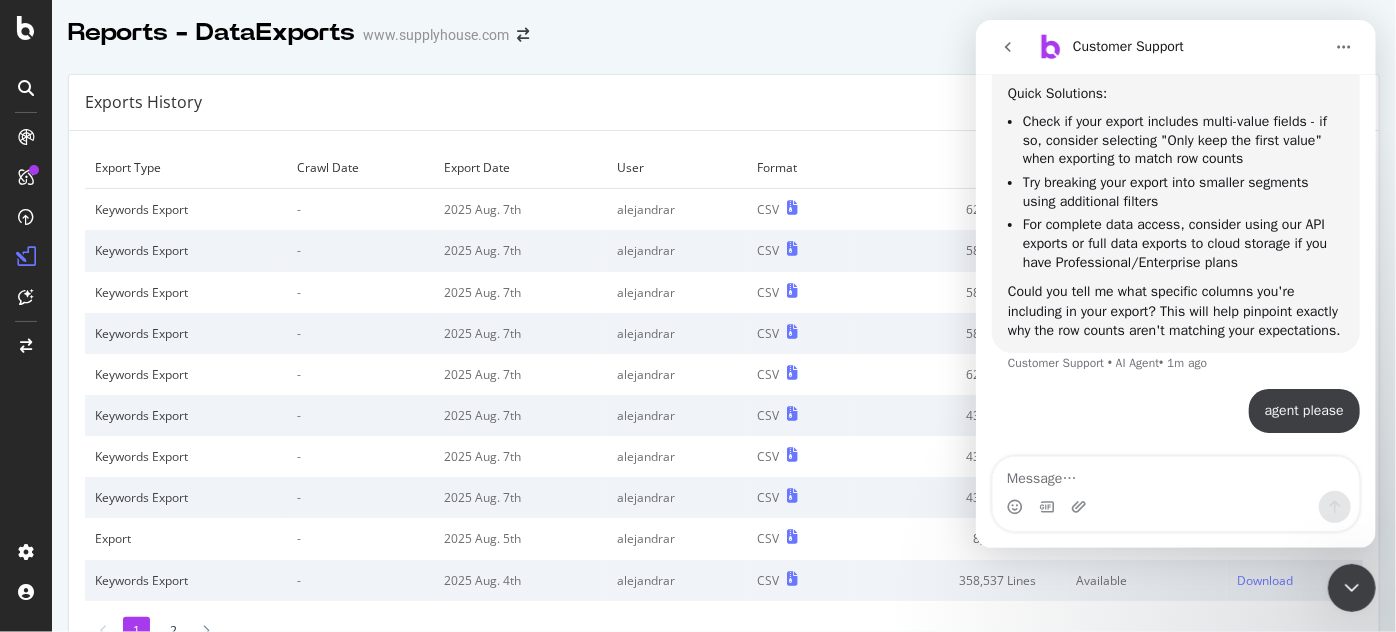 scroll, scrollTop: 2388, scrollLeft: 0, axis: vertical 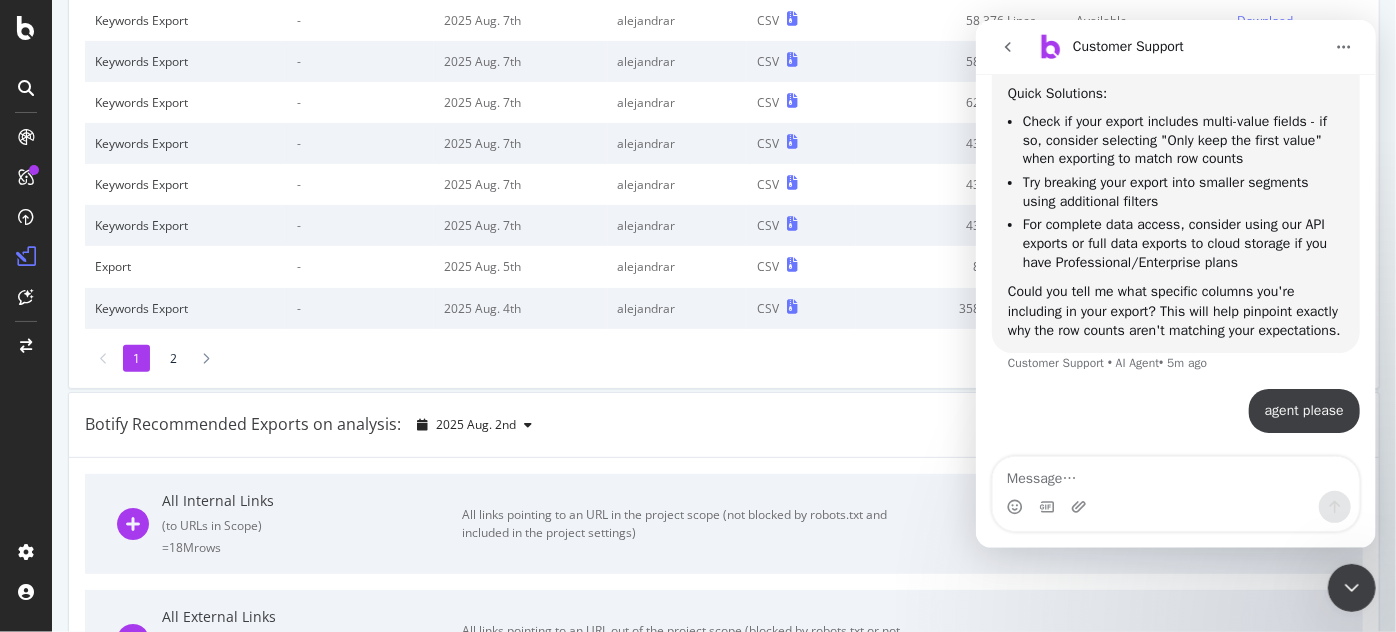 click at bounding box center (1175, 507) 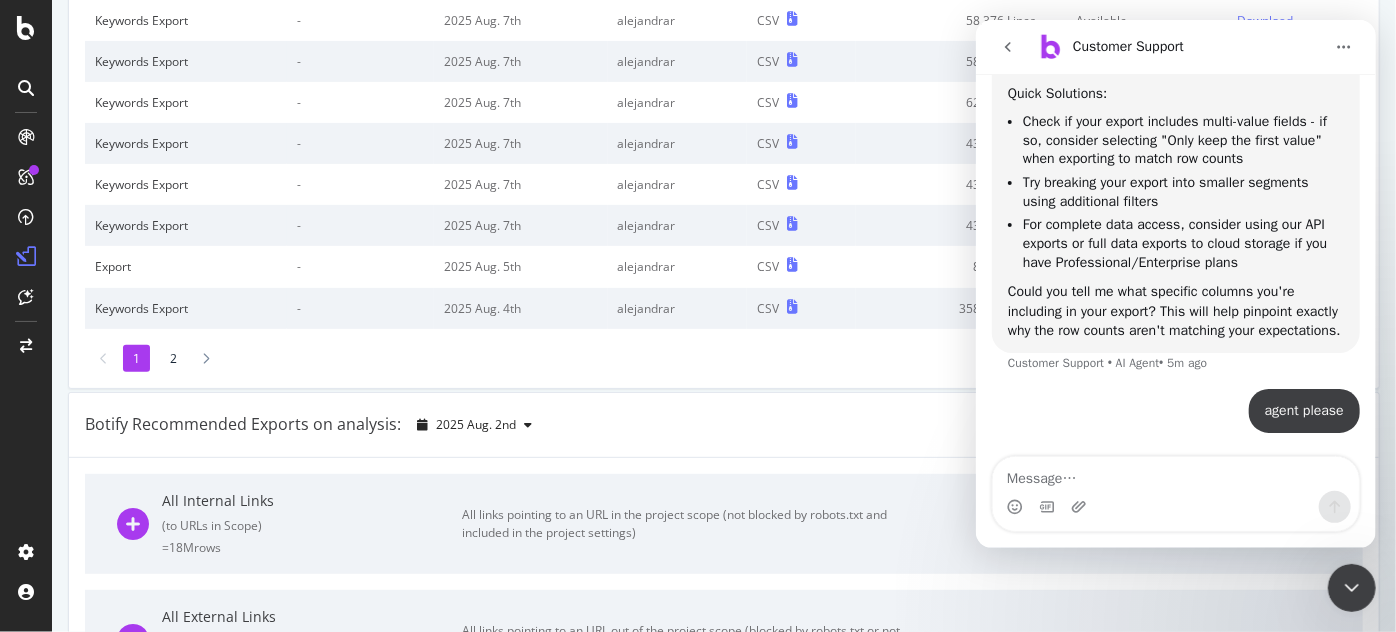 click at bounding box center [1175, 507] 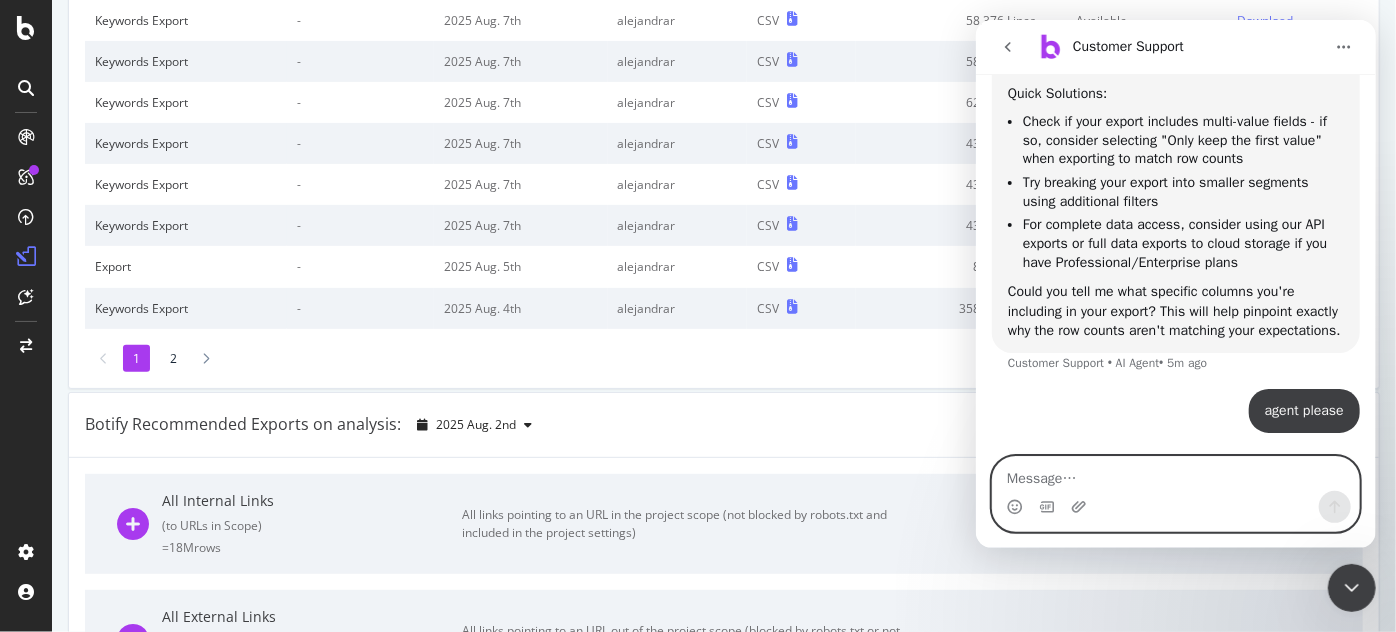 click at bounding box center (1175, 474) 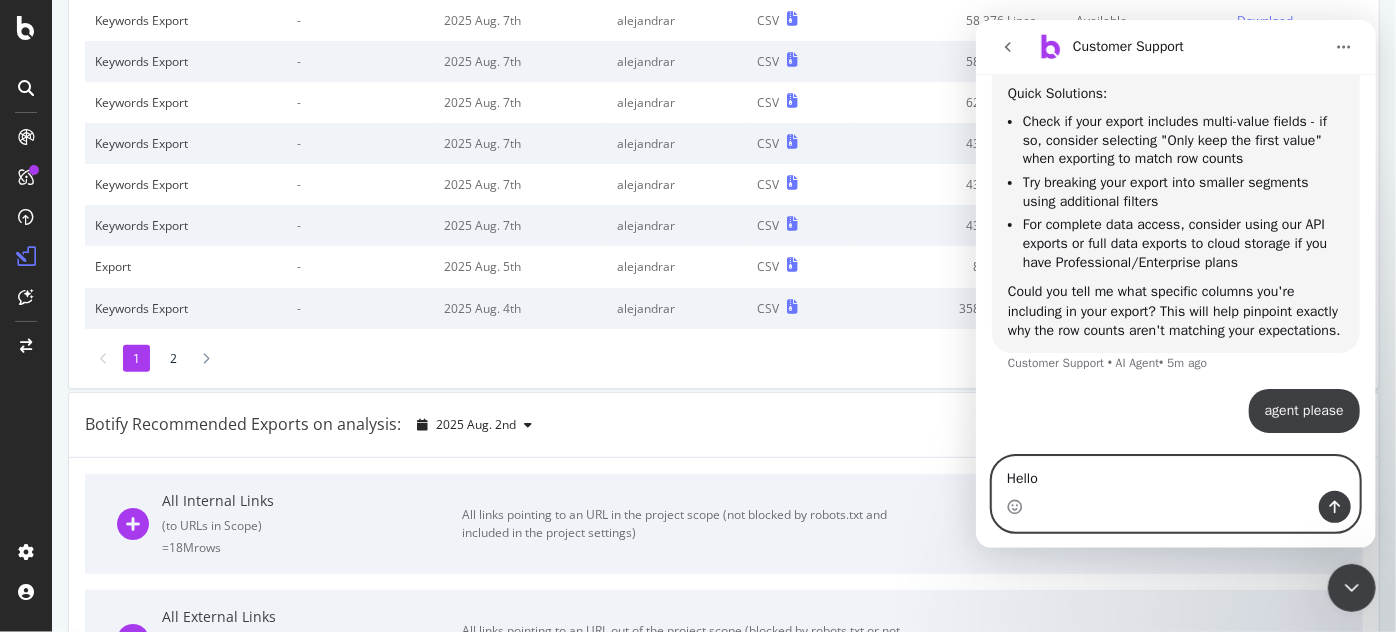 type on "Hello?" 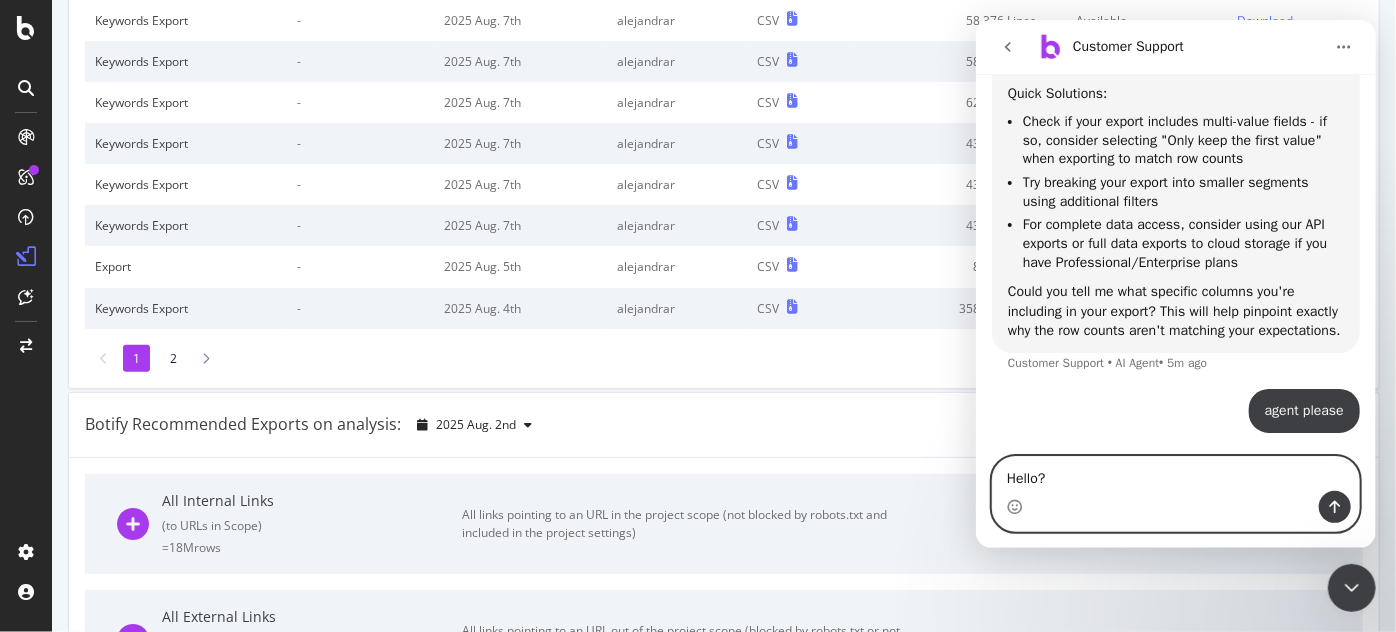 type 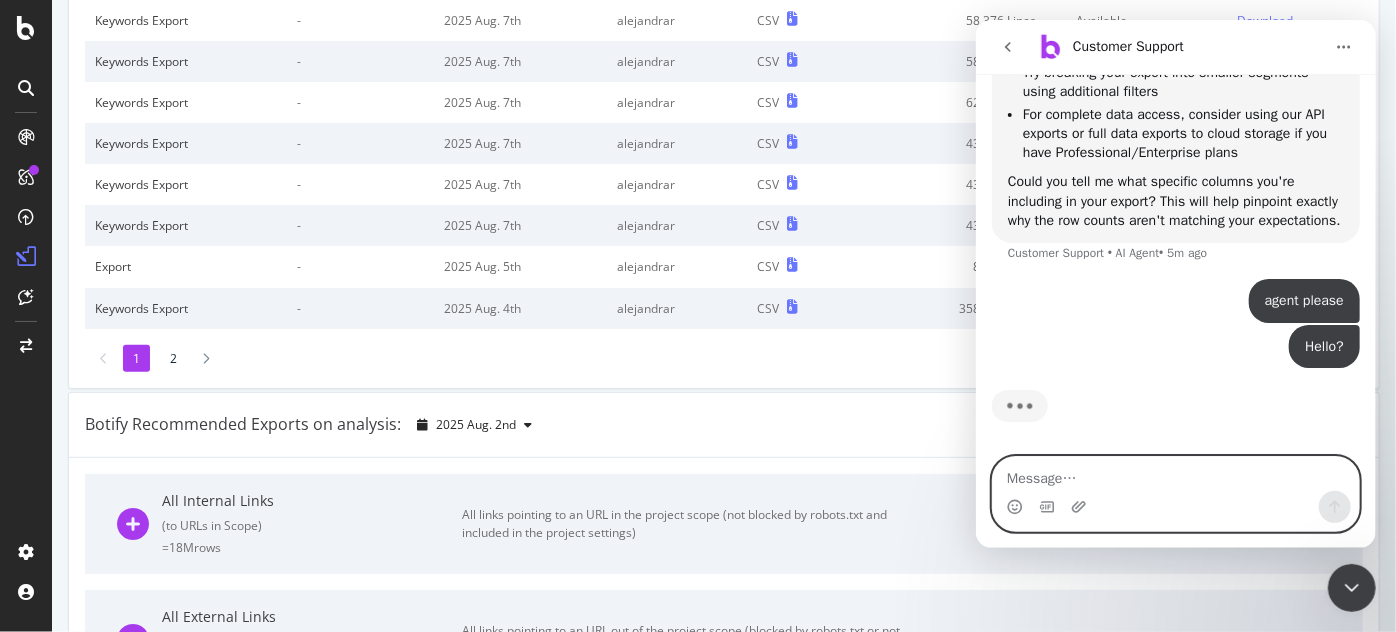 scroll, scrollTop: 2498, scrollLeft: 0, axis: vertical 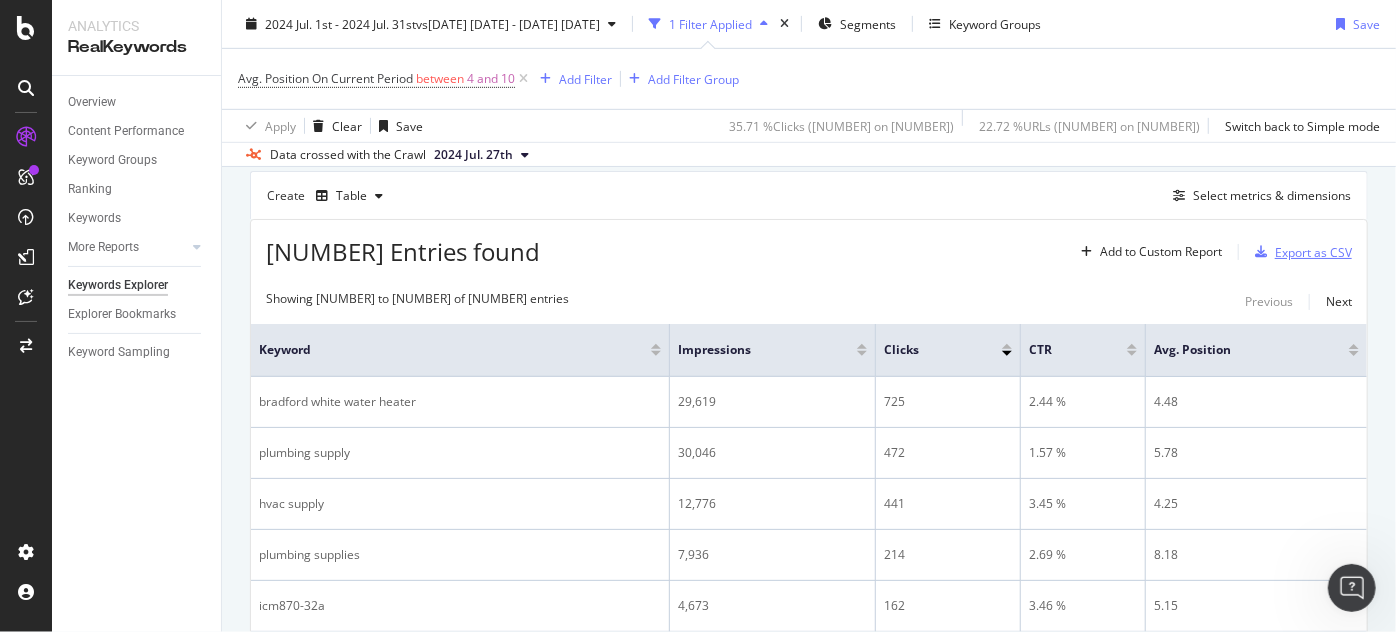 click on "Export as CSV" at bounding box center (1313, 252) 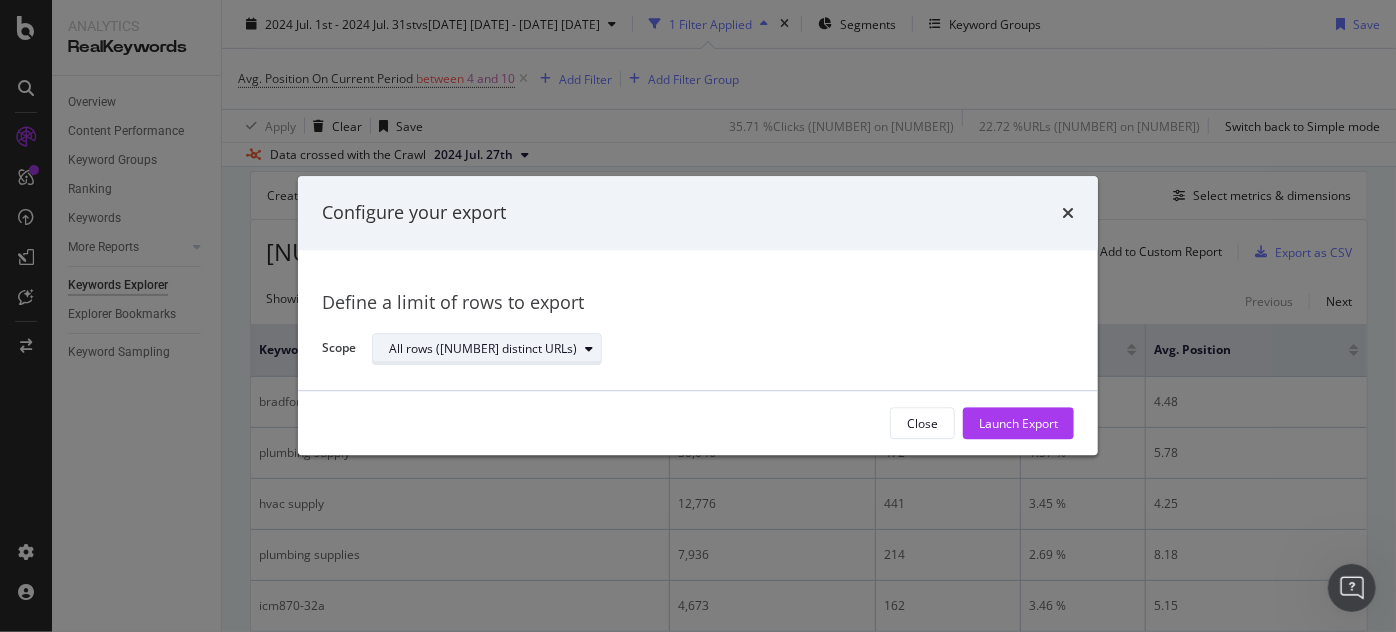click on "All rows (77K distinct URLs)" at bounding box center (483, 349) 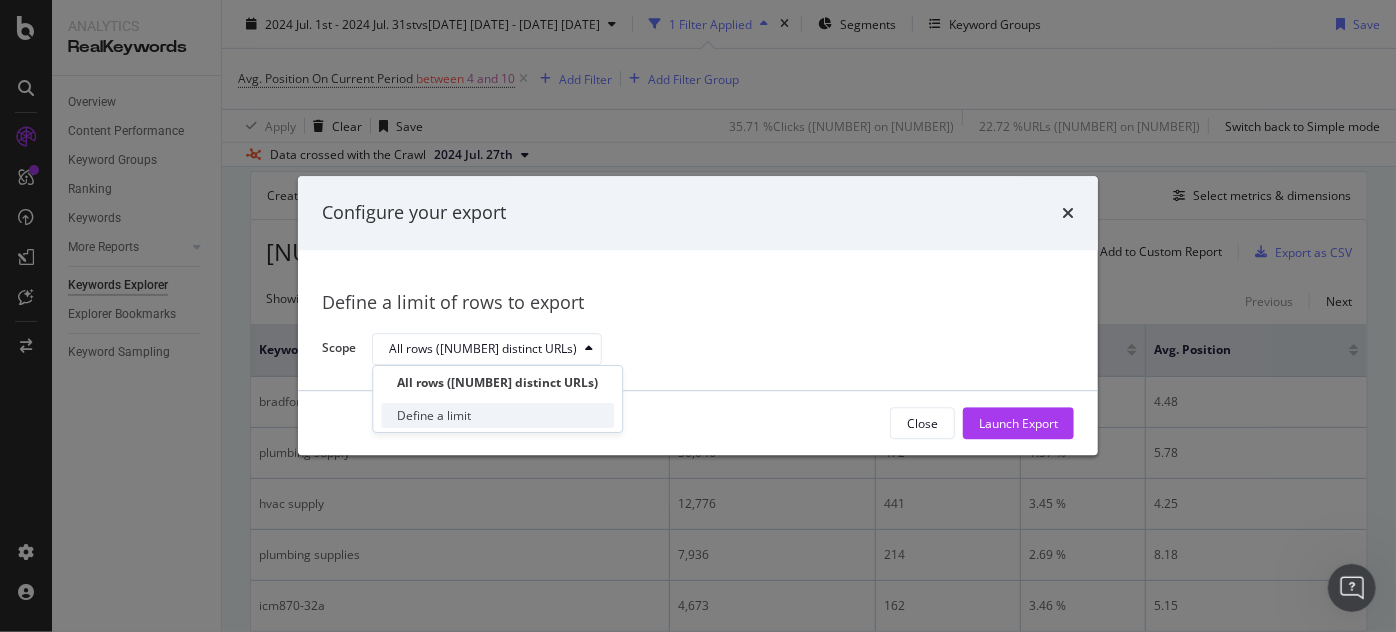 click on "Define a limit" at bounding box center (497, 415) 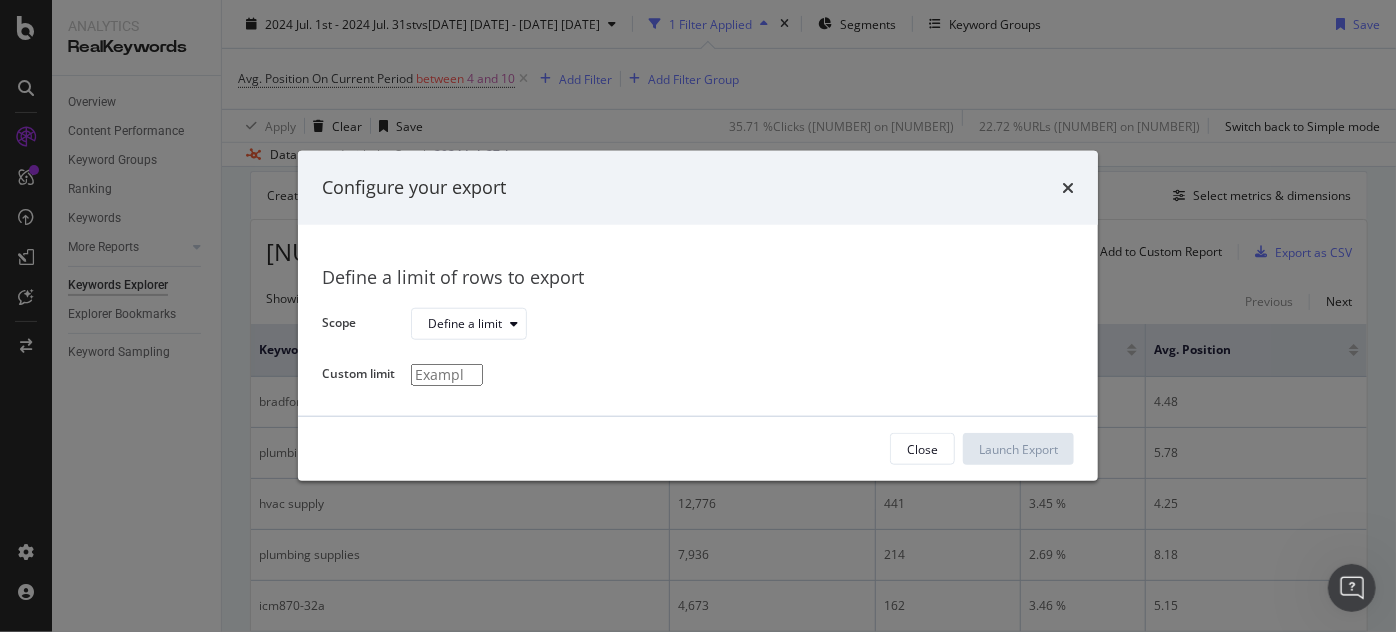 click at bounding box center (447, 375) 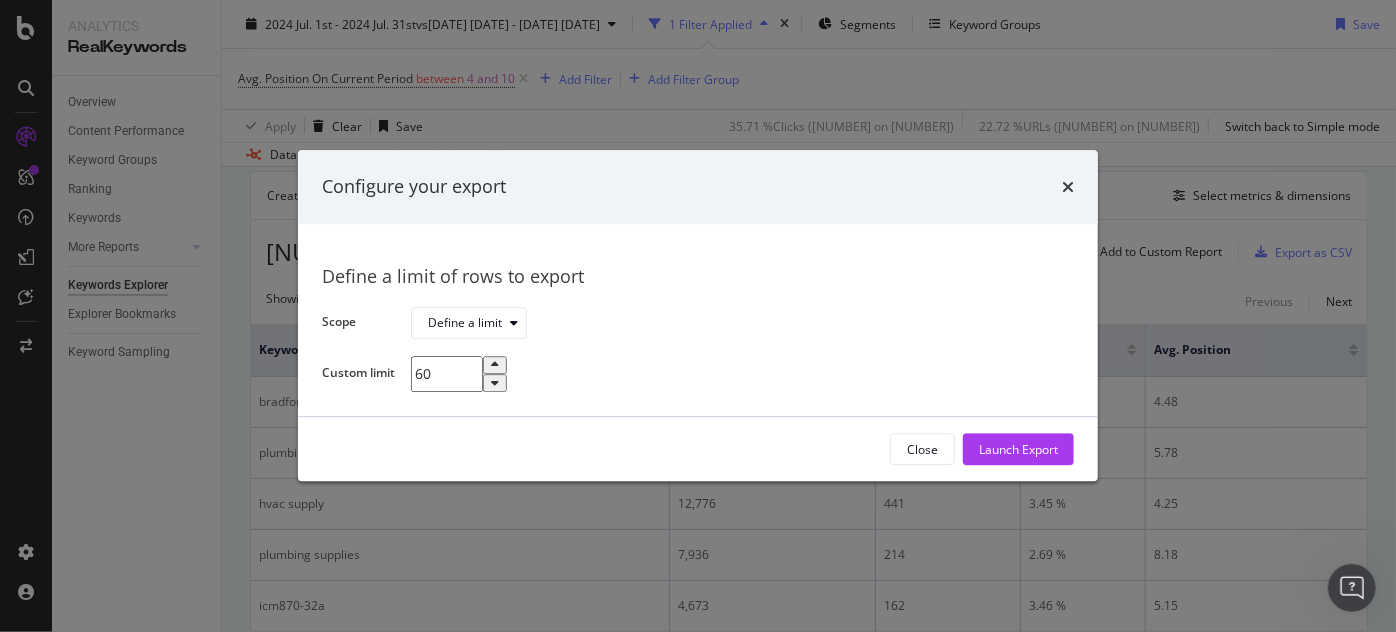 type on "6" 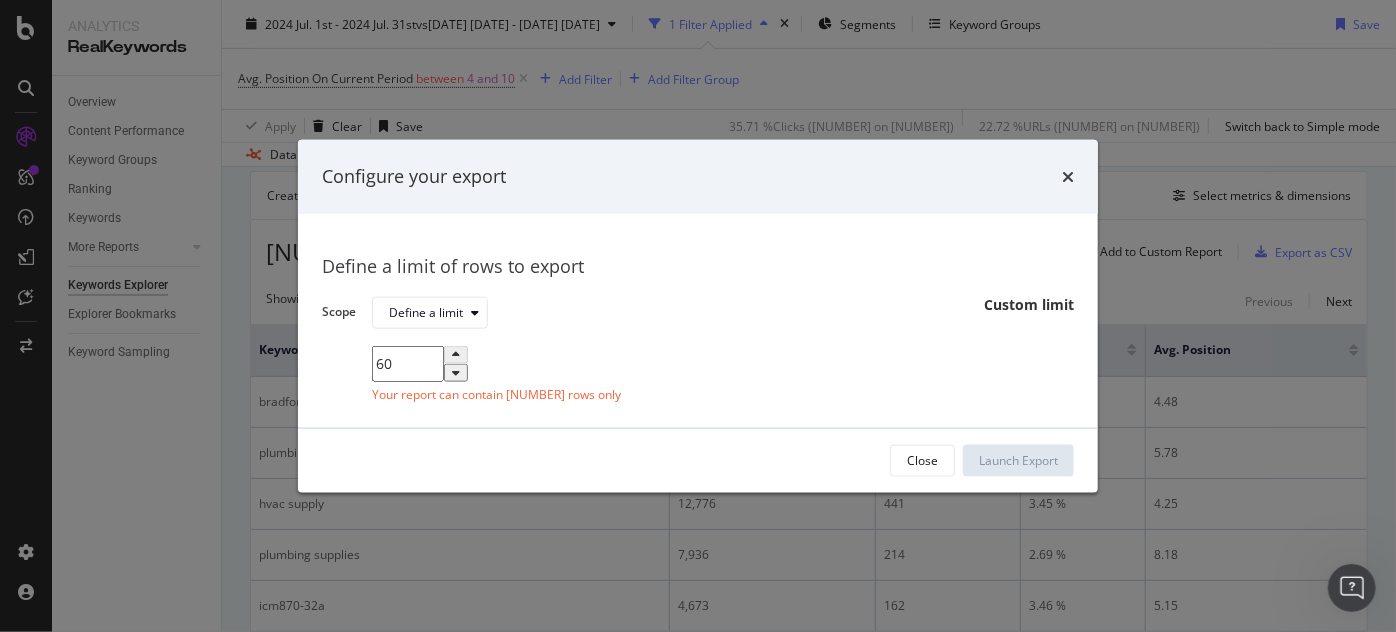 click on "Define a limit" at bounding box center [670, 312] 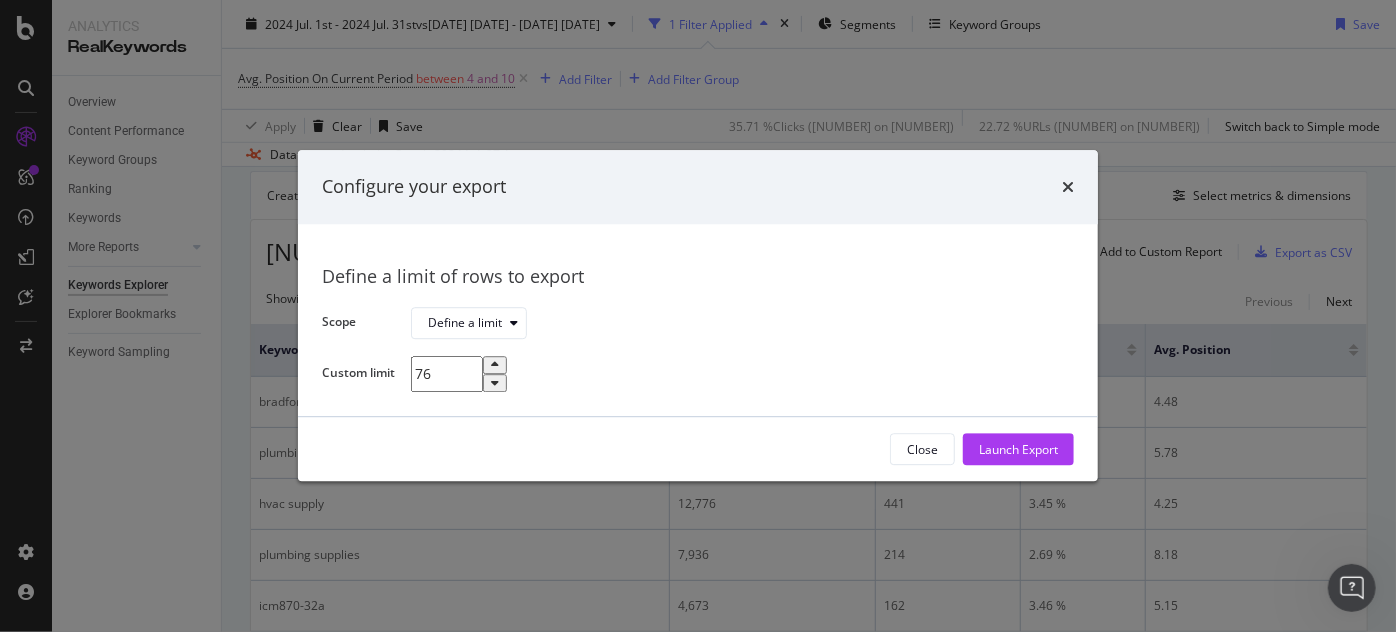 type on "7" 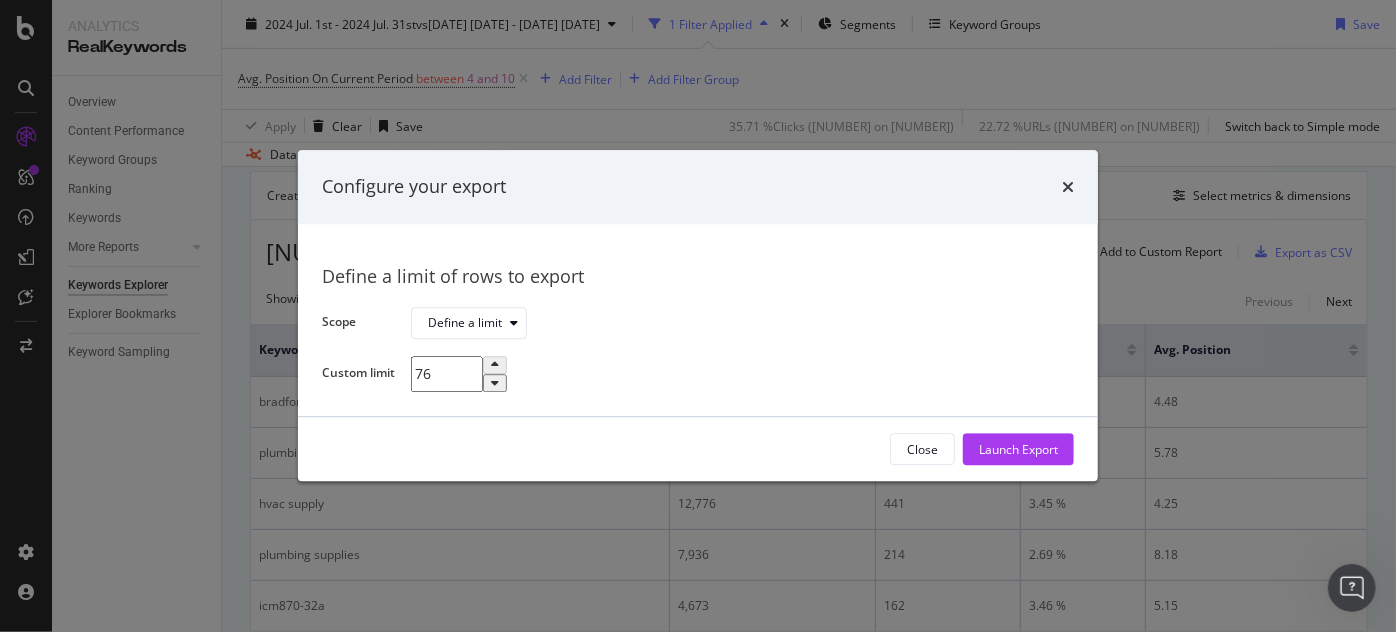 type on "76678" 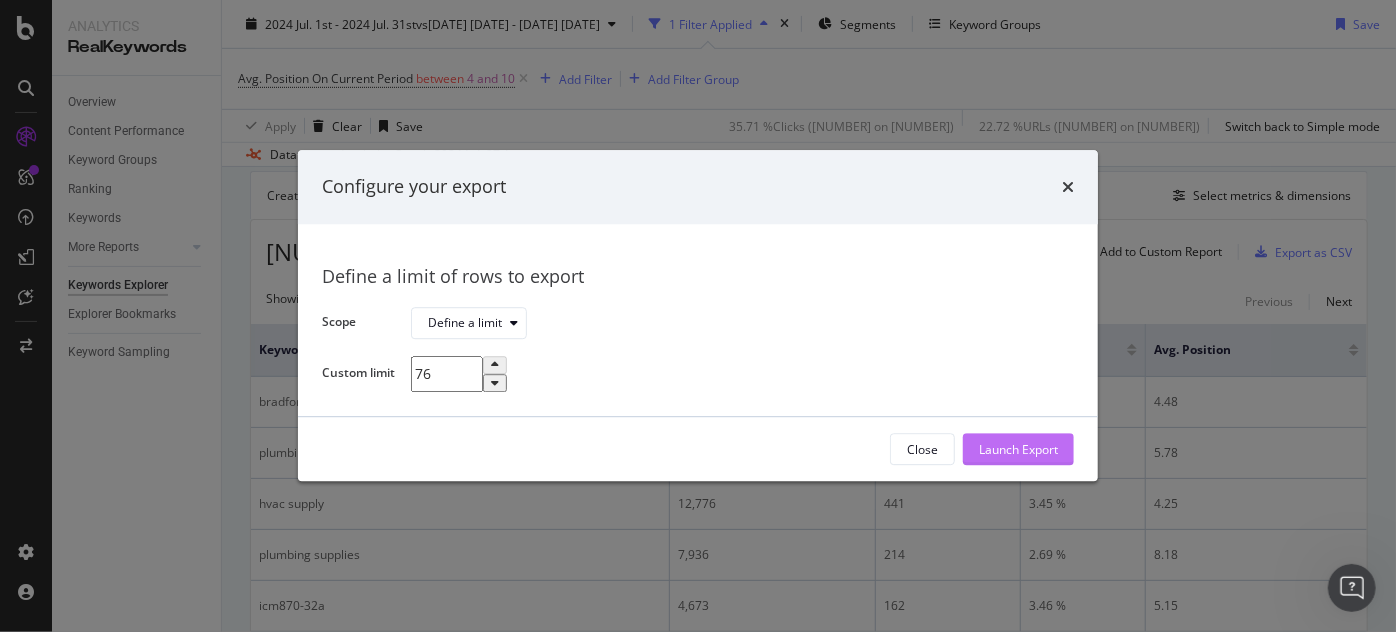 click on "Launch Export" at bounding box center (1018, 449) 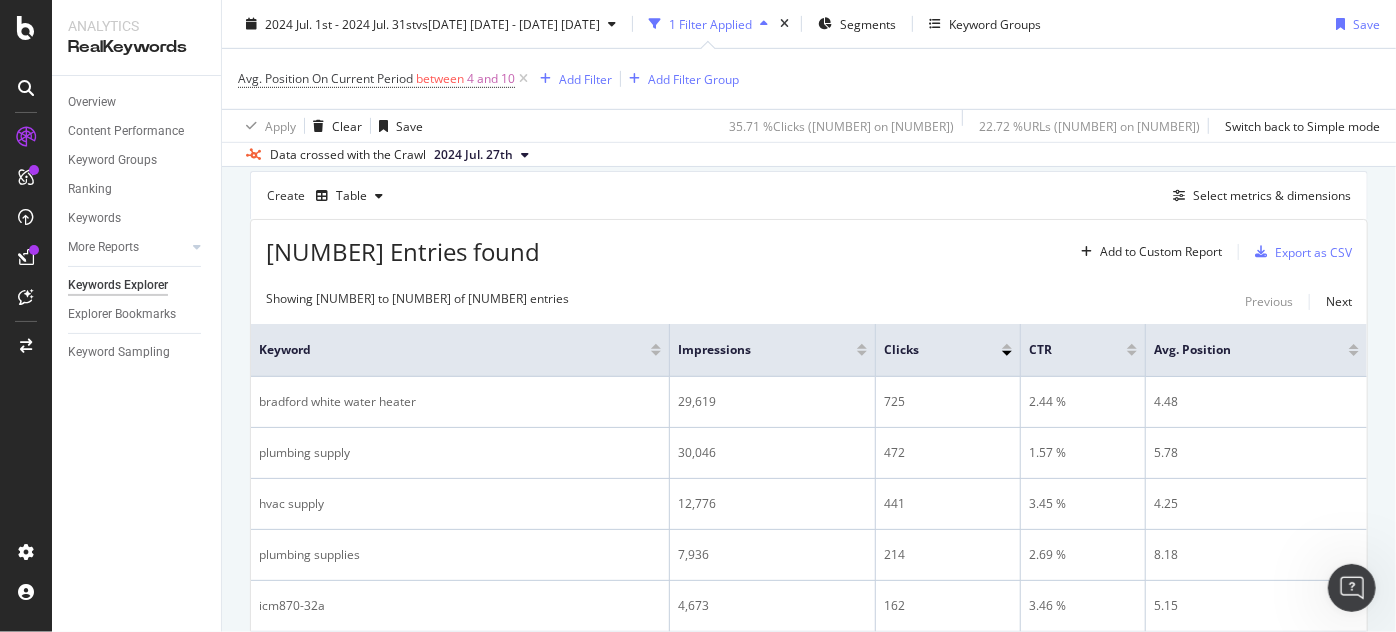 click at bounding box center [1352, 588] 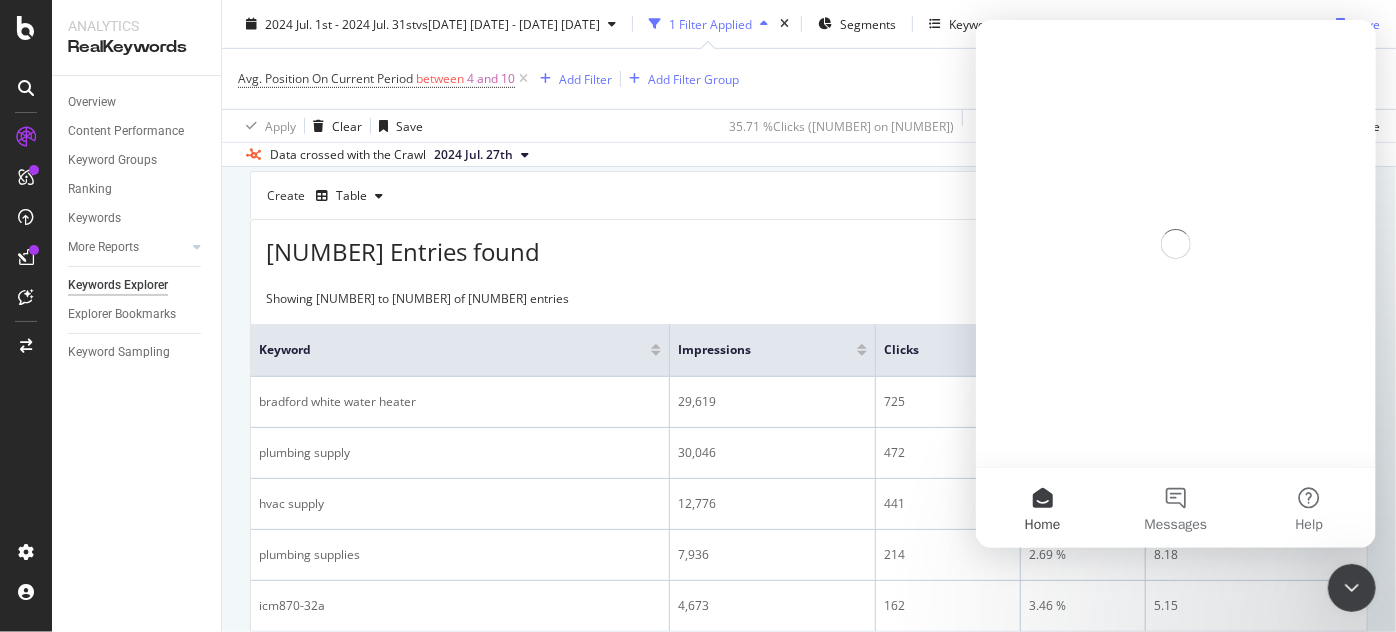 scroll, scrollTop: 0, scrollLeft: 0, axis: both 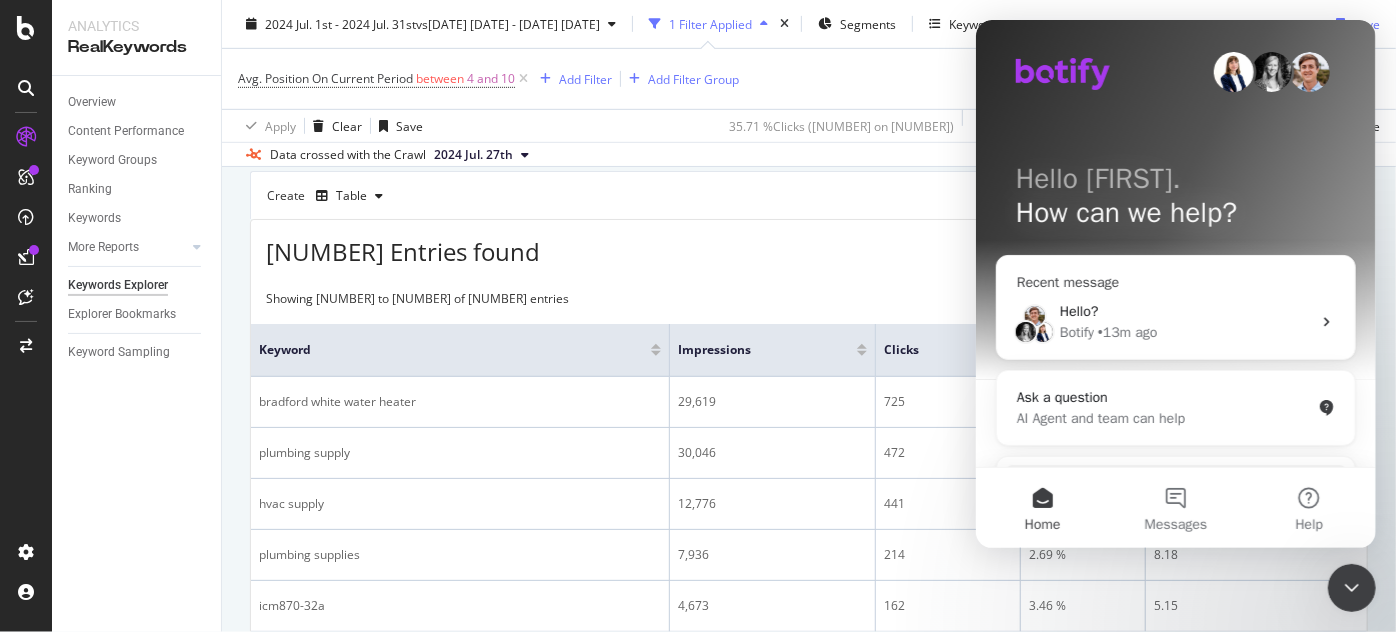 click on "Hello? Botify •  13m ago" at bounding box center [1175, 322] 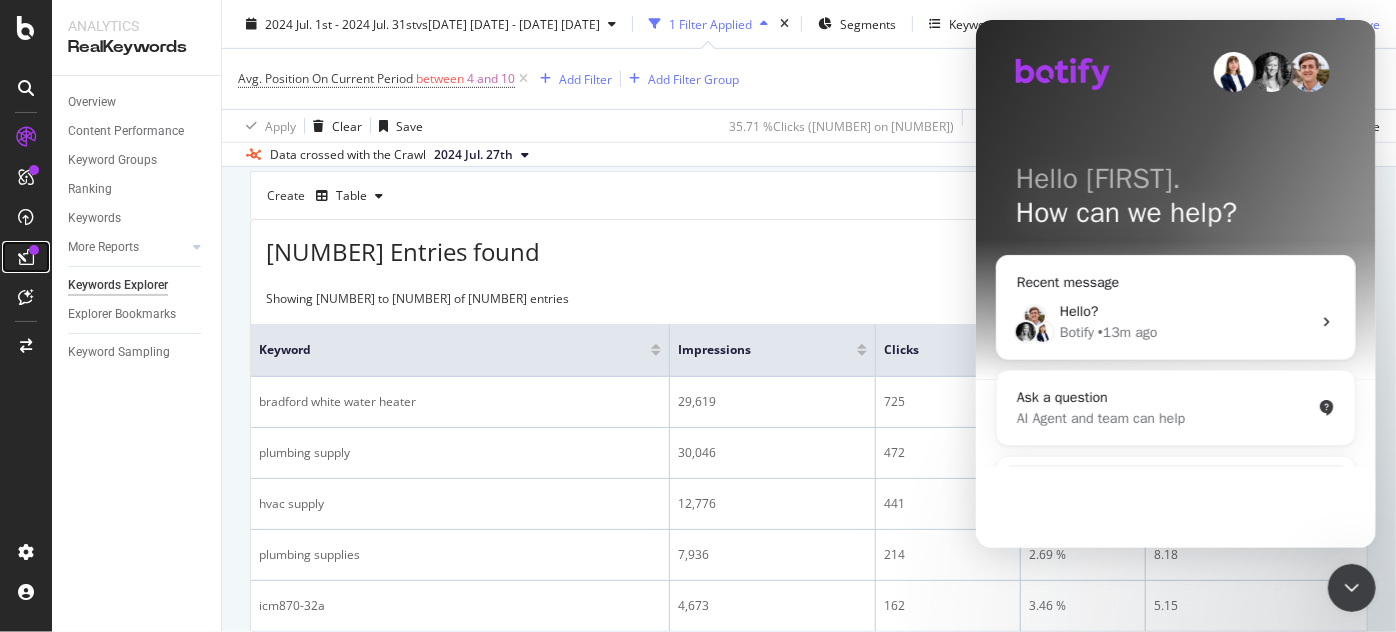 drag, startPoint x: 30, startPoint y: 250, endPoint x: 375, endPoint y: 216, distance: 346.67133 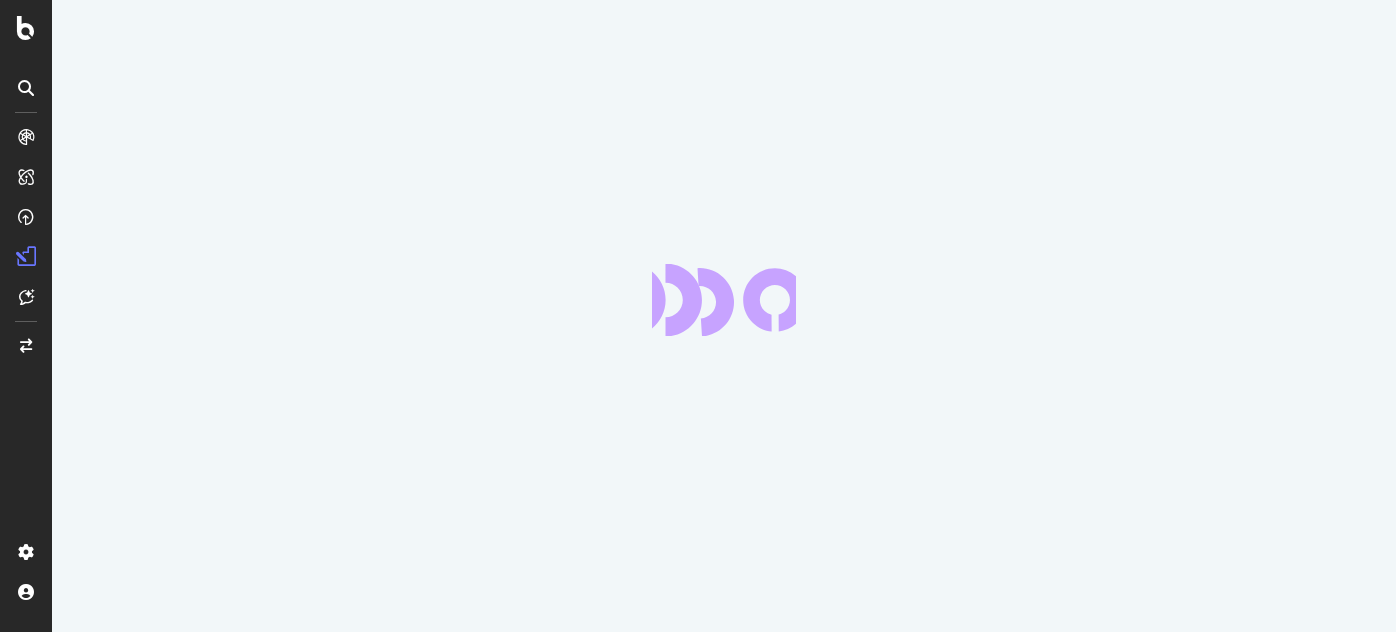 scroll, scrollTop: 0, scrollLeft: 0, axis: both 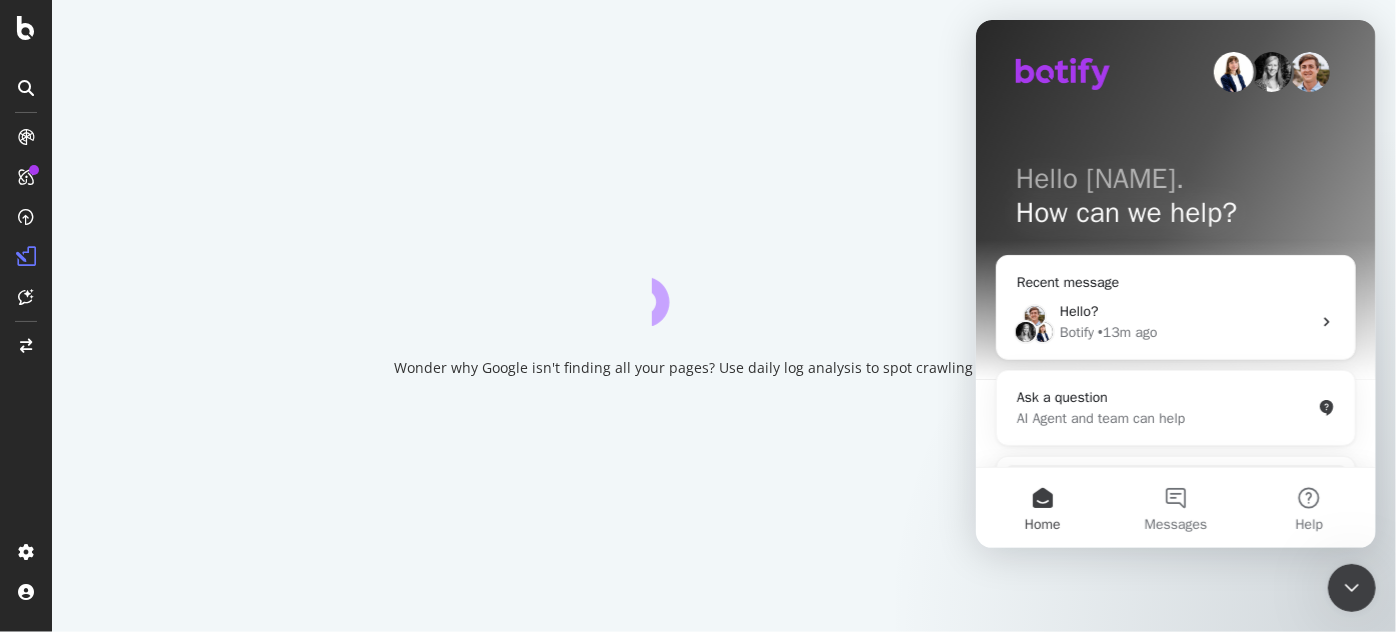 click at bounding box center (1351, 587) 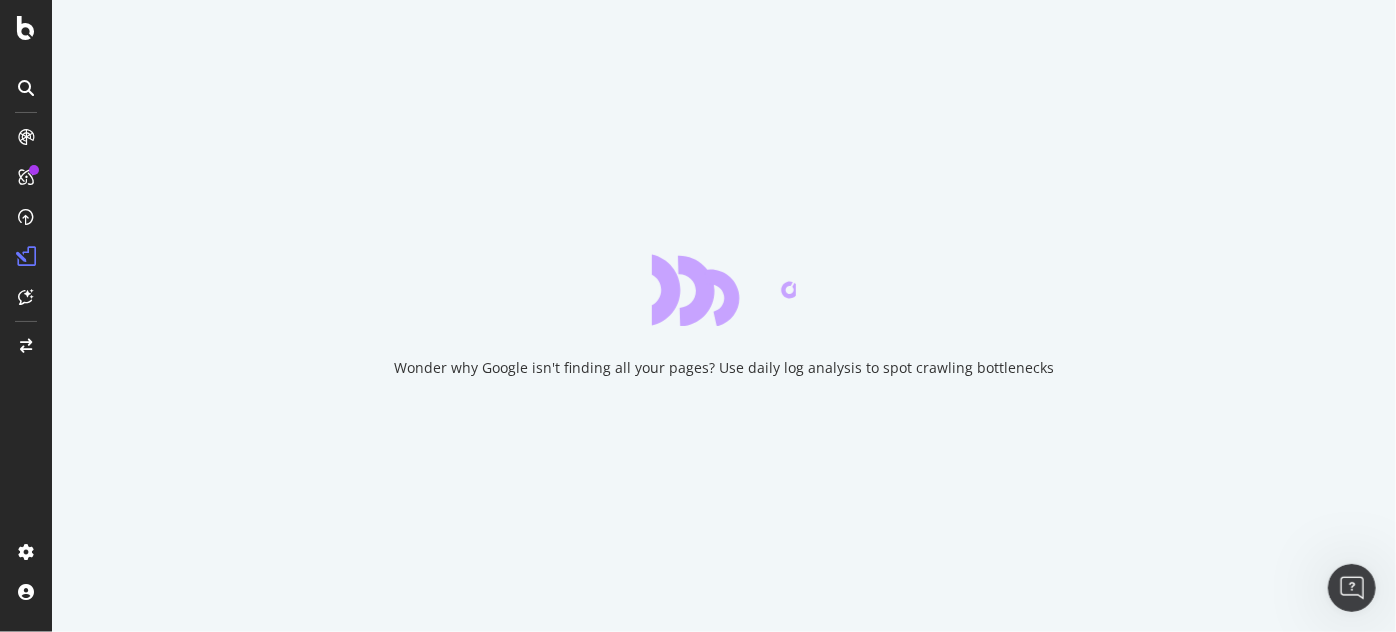 scroll, scrollTop: 0, scrollLeft: 0, axis: both 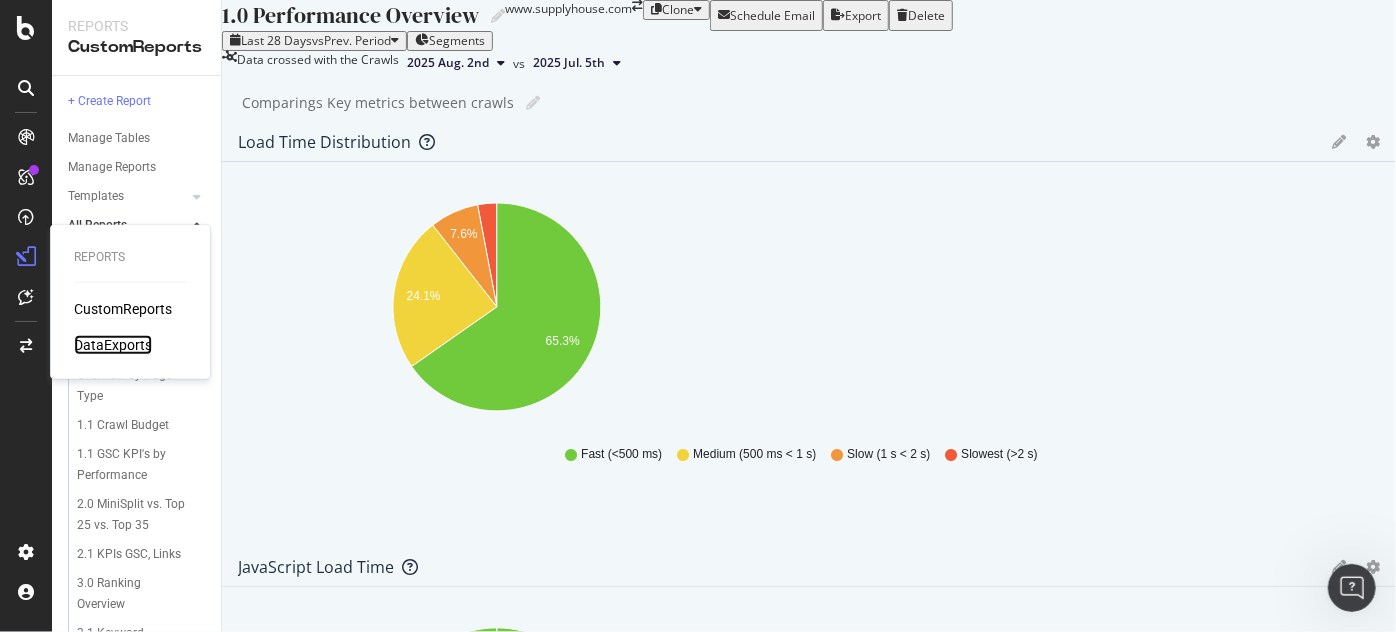 click on "DataExports" at bounding box center (113, 345) 